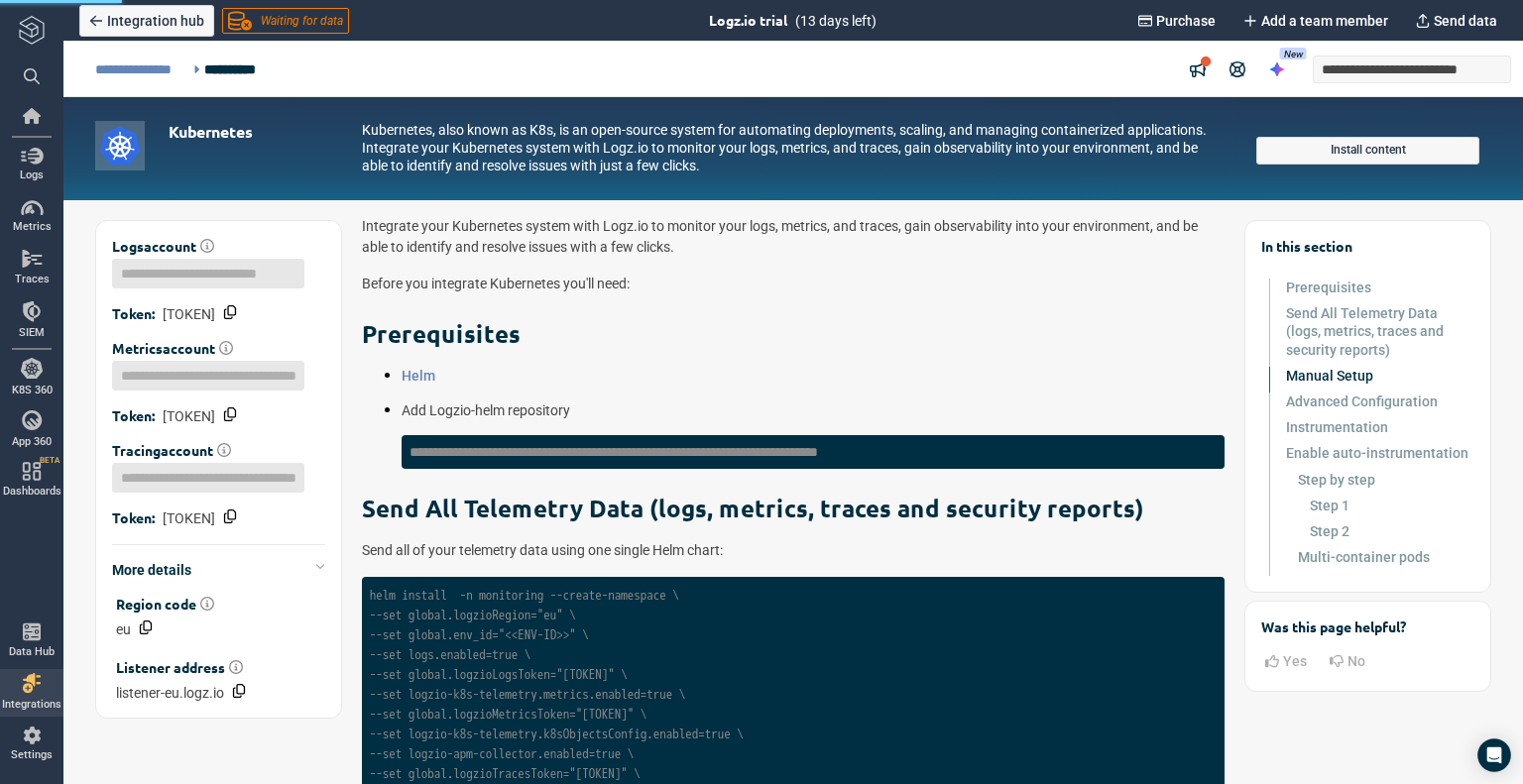 scroll, scrollTop: 0, scrollLeft: 0, axis: both 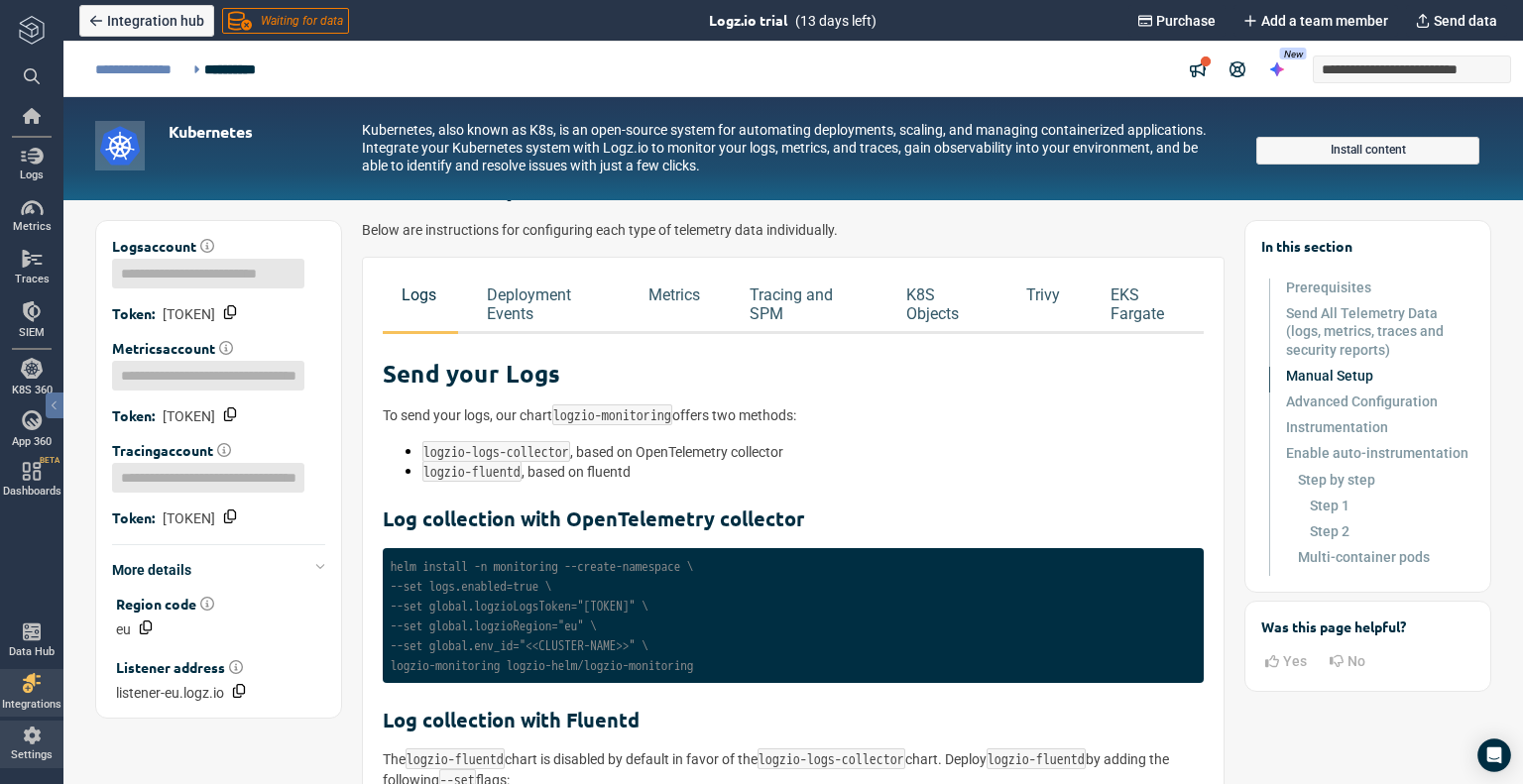 click on "Settings" at bounding box center (32, 744) 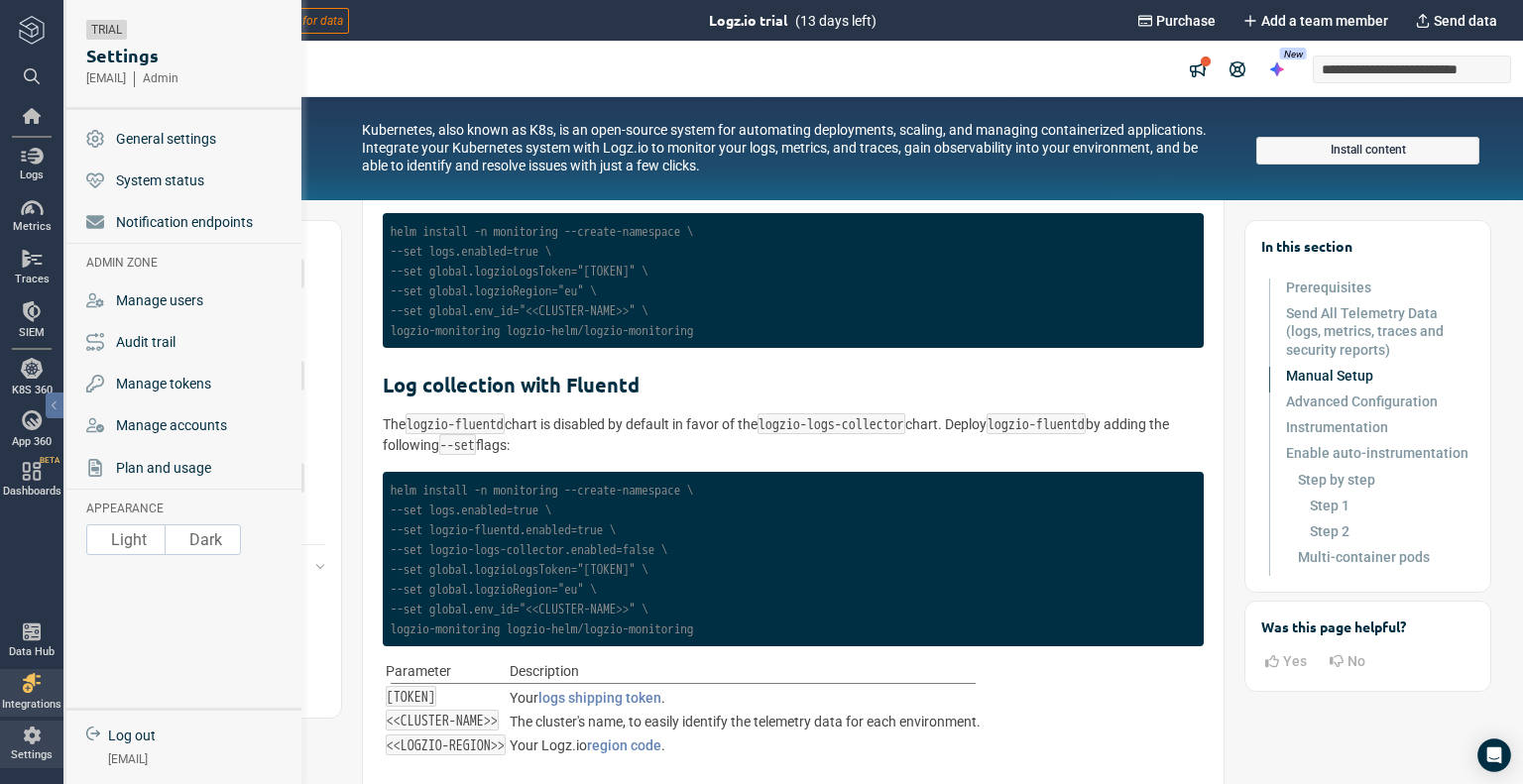 scroll, scrollTop: 991, scrollLeft: 0, axis: vertical 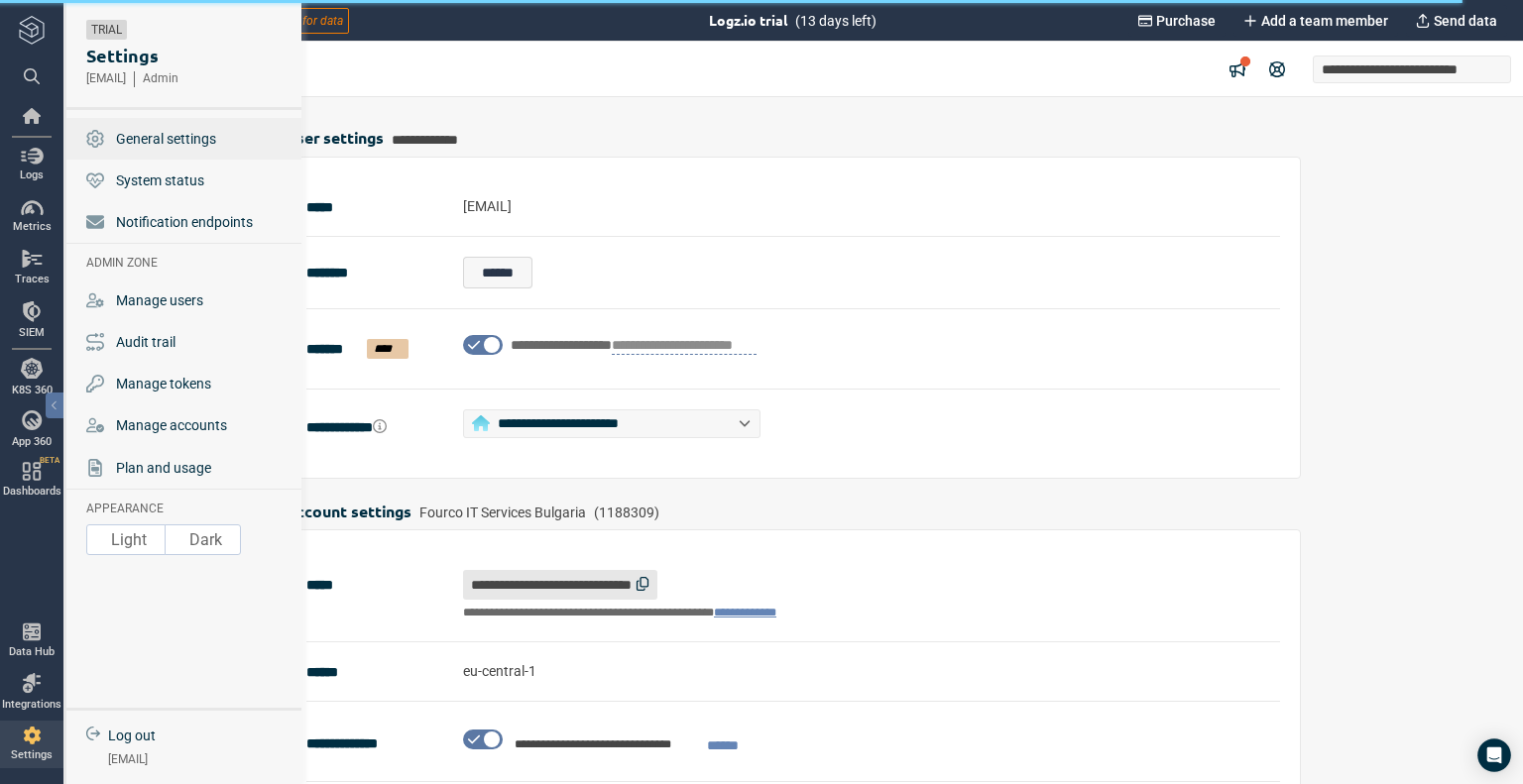 click on "General settings" at bounding box center (166, 139) 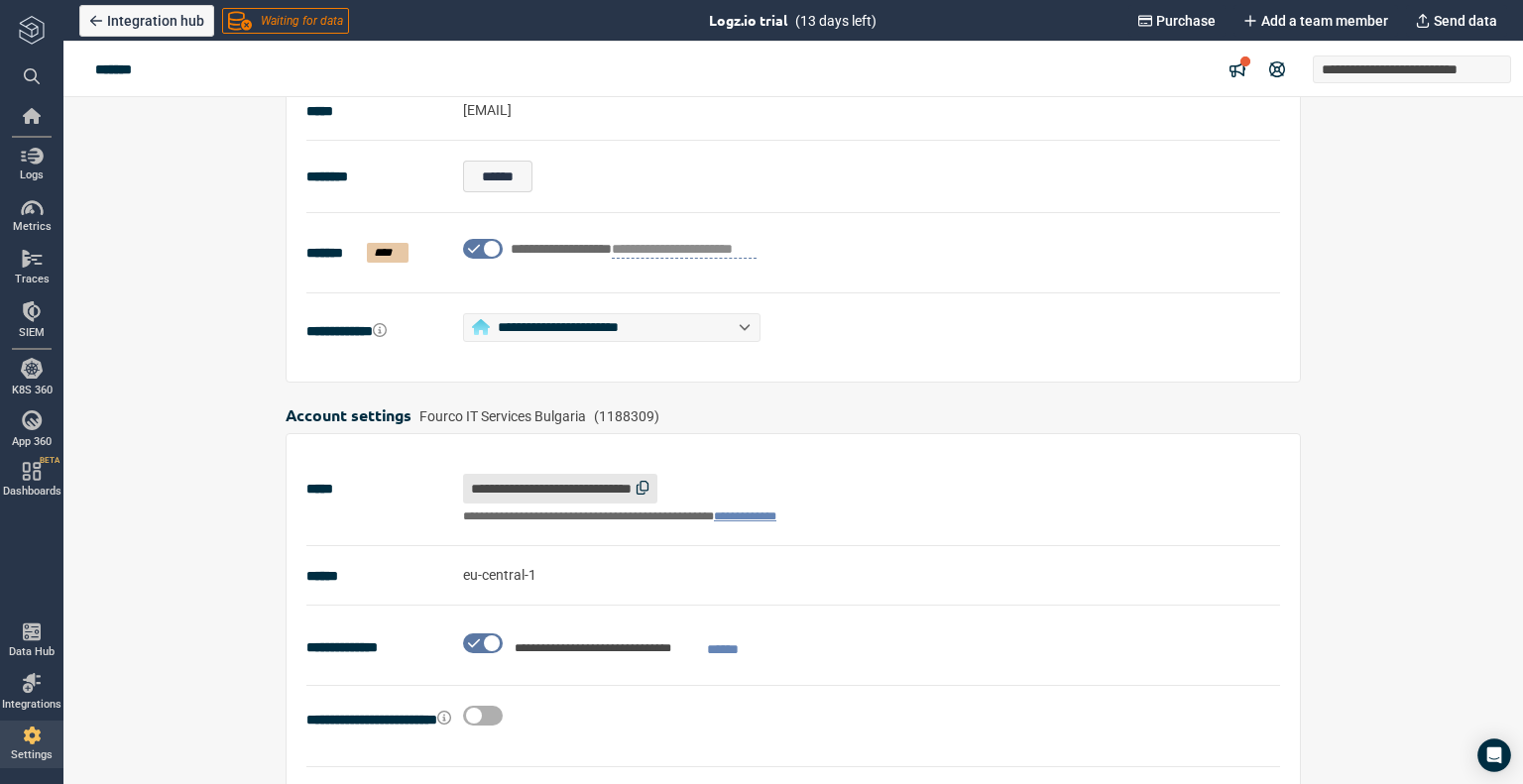 scroll, scrollTop: 99, scrollLeft: 0, axis: vertical 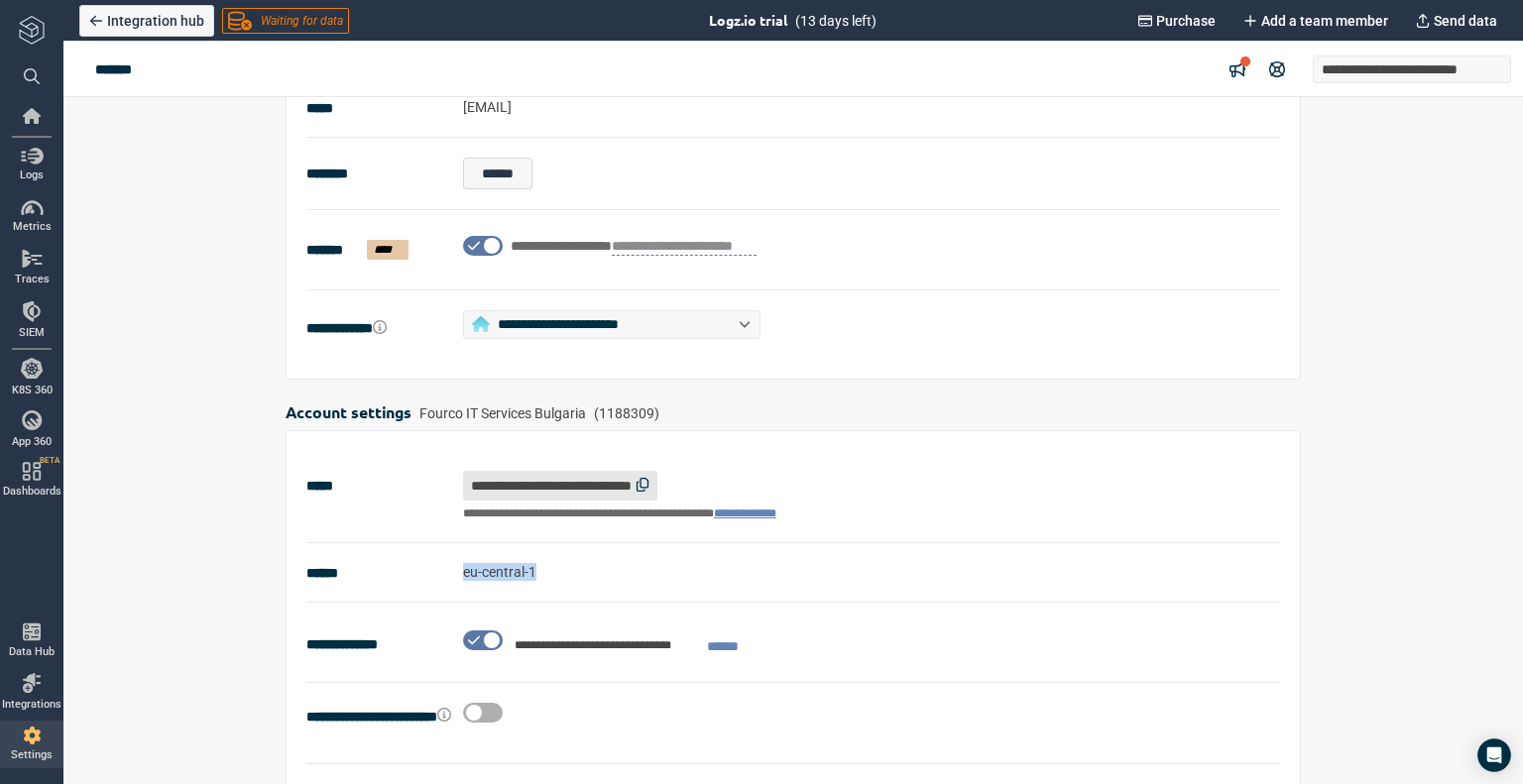 drag, startPoint x: 456, startPoint y: 567, endPoint x: 530, endPoint y: 566, distance: 74.00676 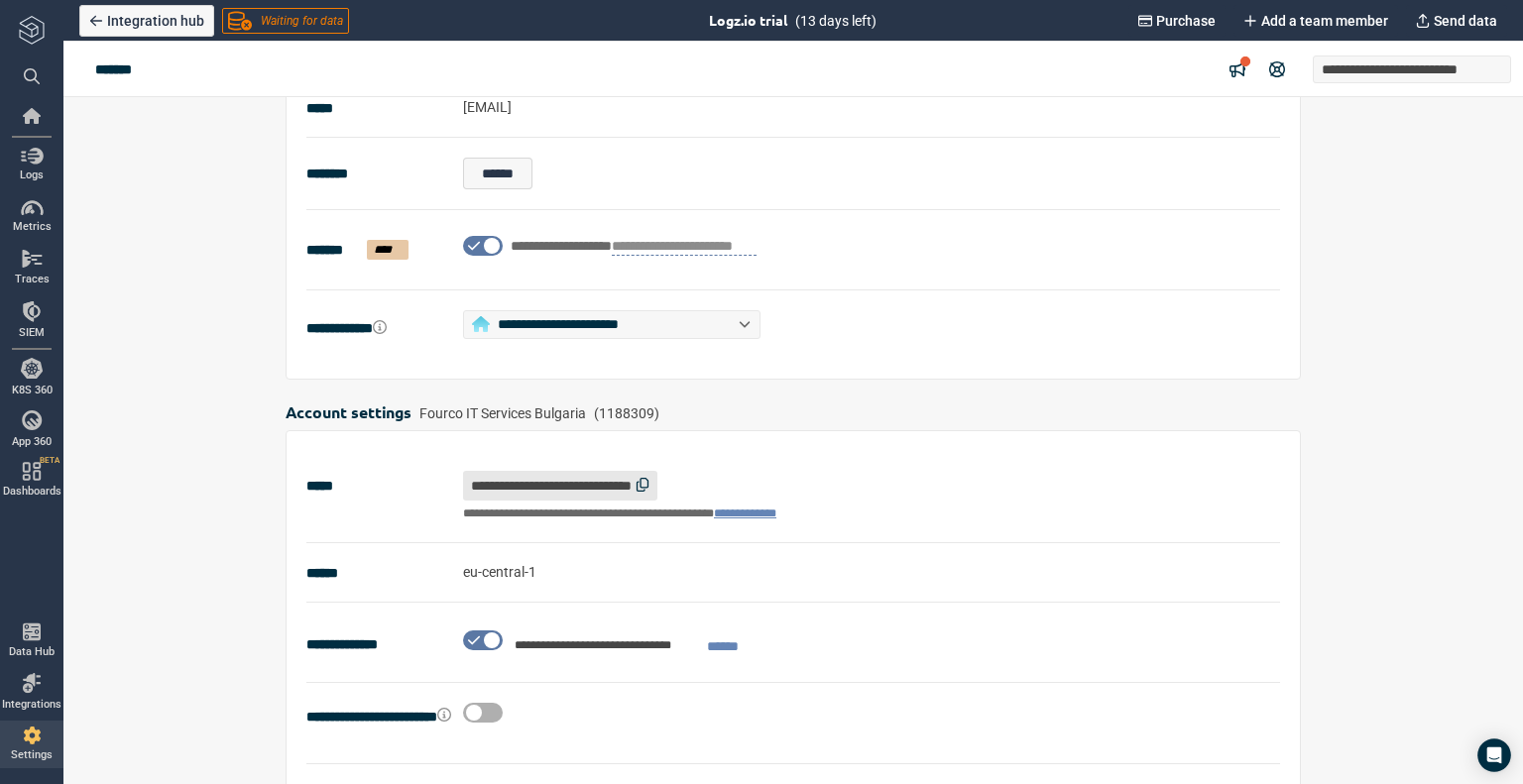 click at bounding box center (643, 485) 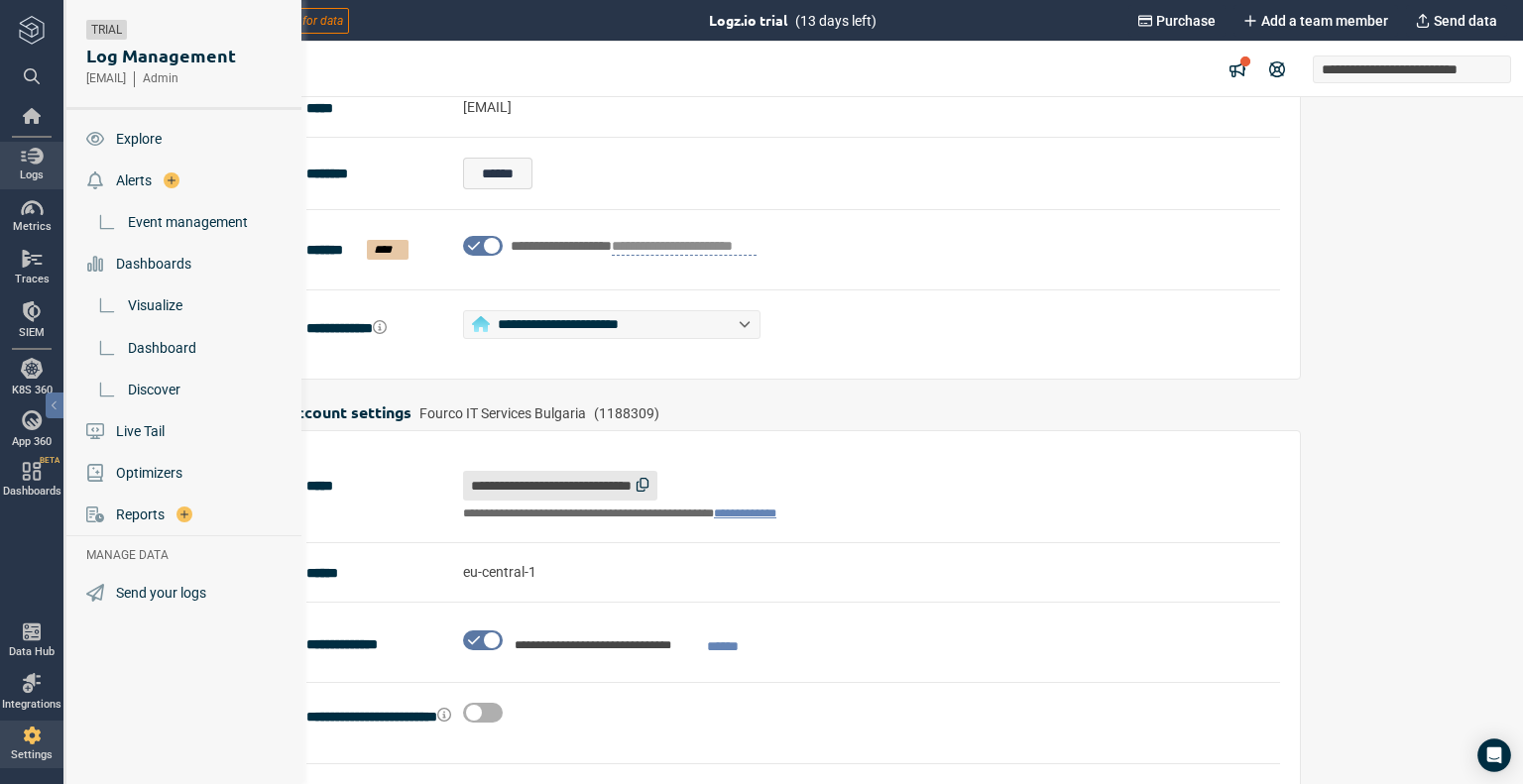 click at bounding box center [32, 156] 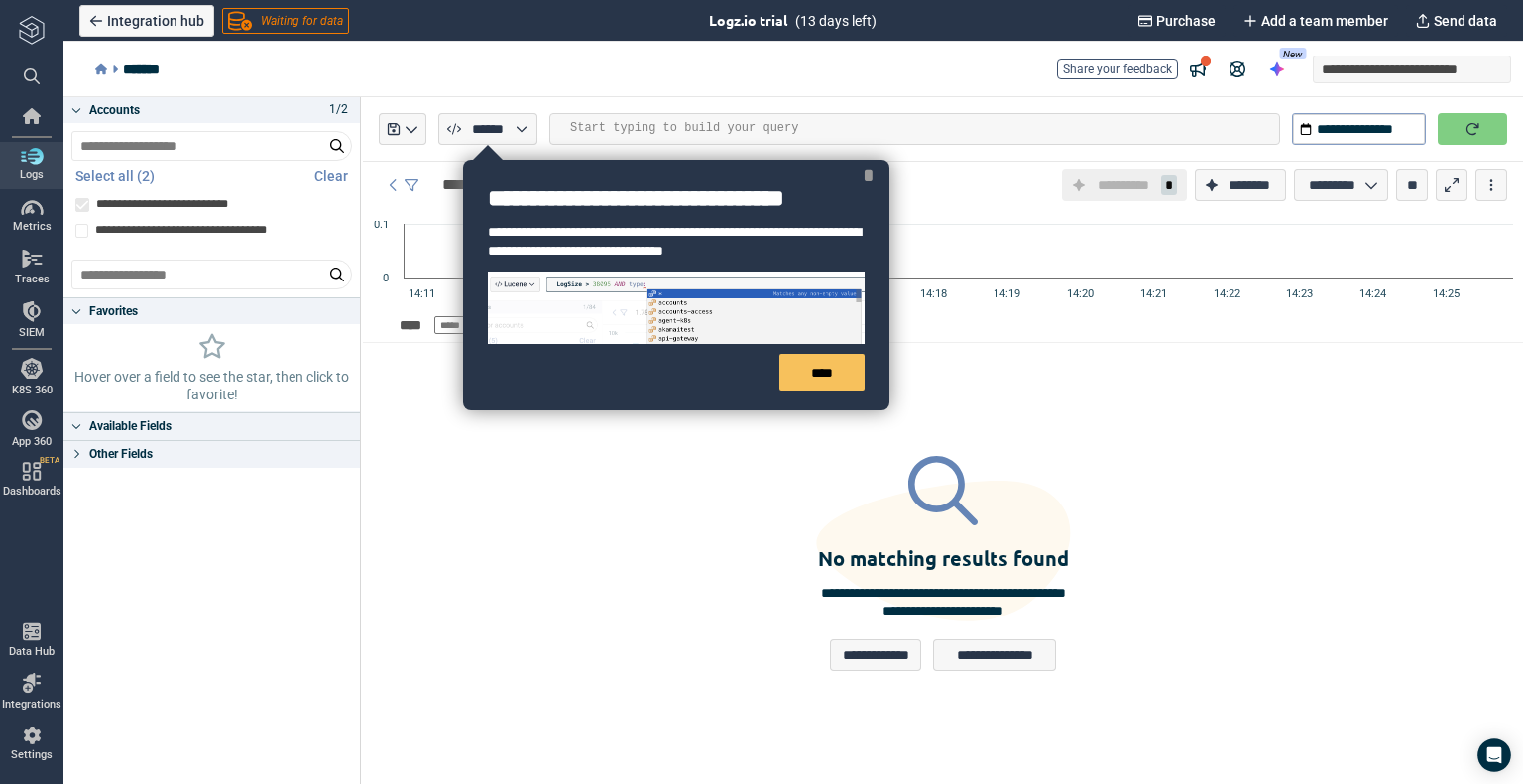 click on "*" at bounding box center (869, 175) 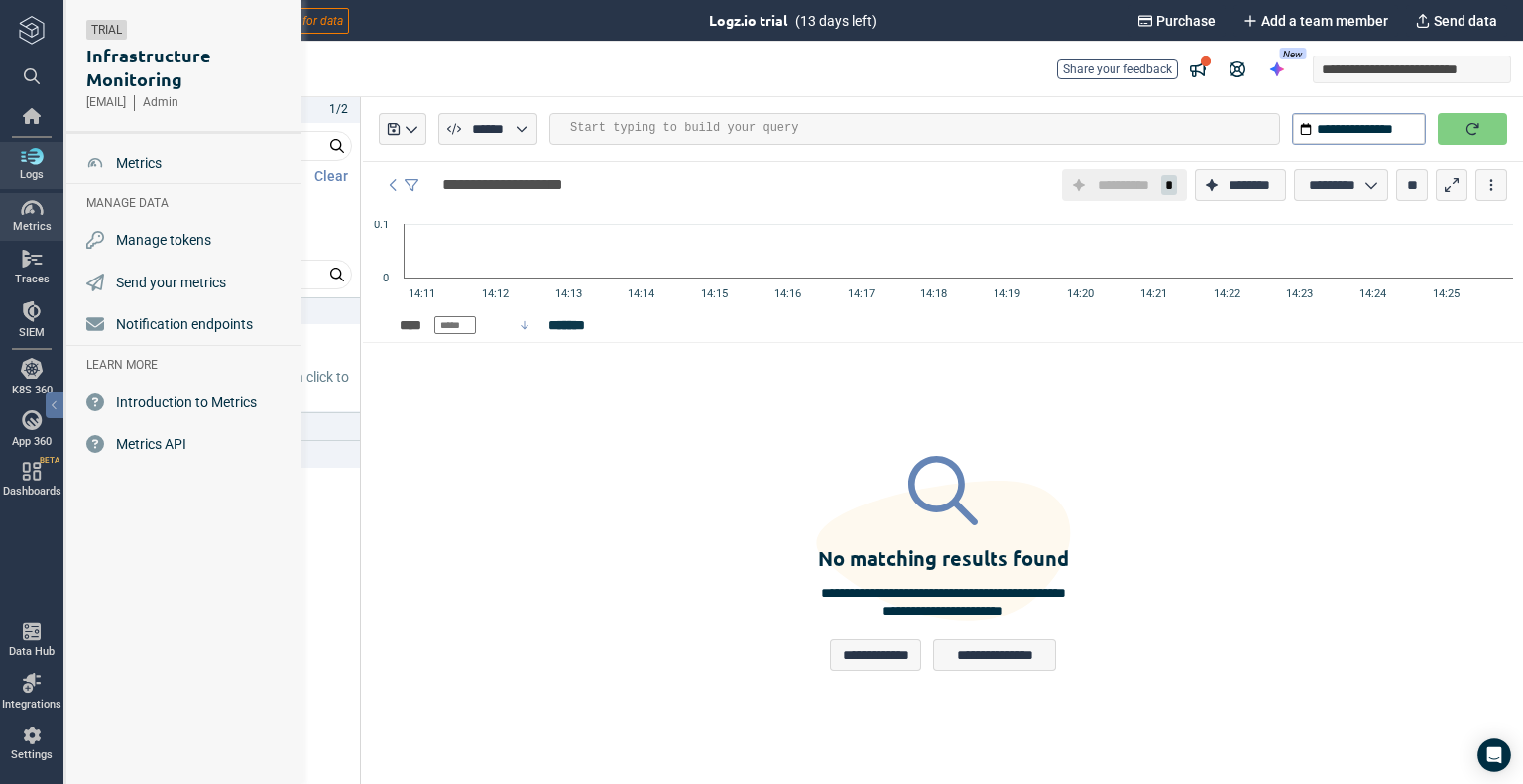 click at bounding box center [32, 208] 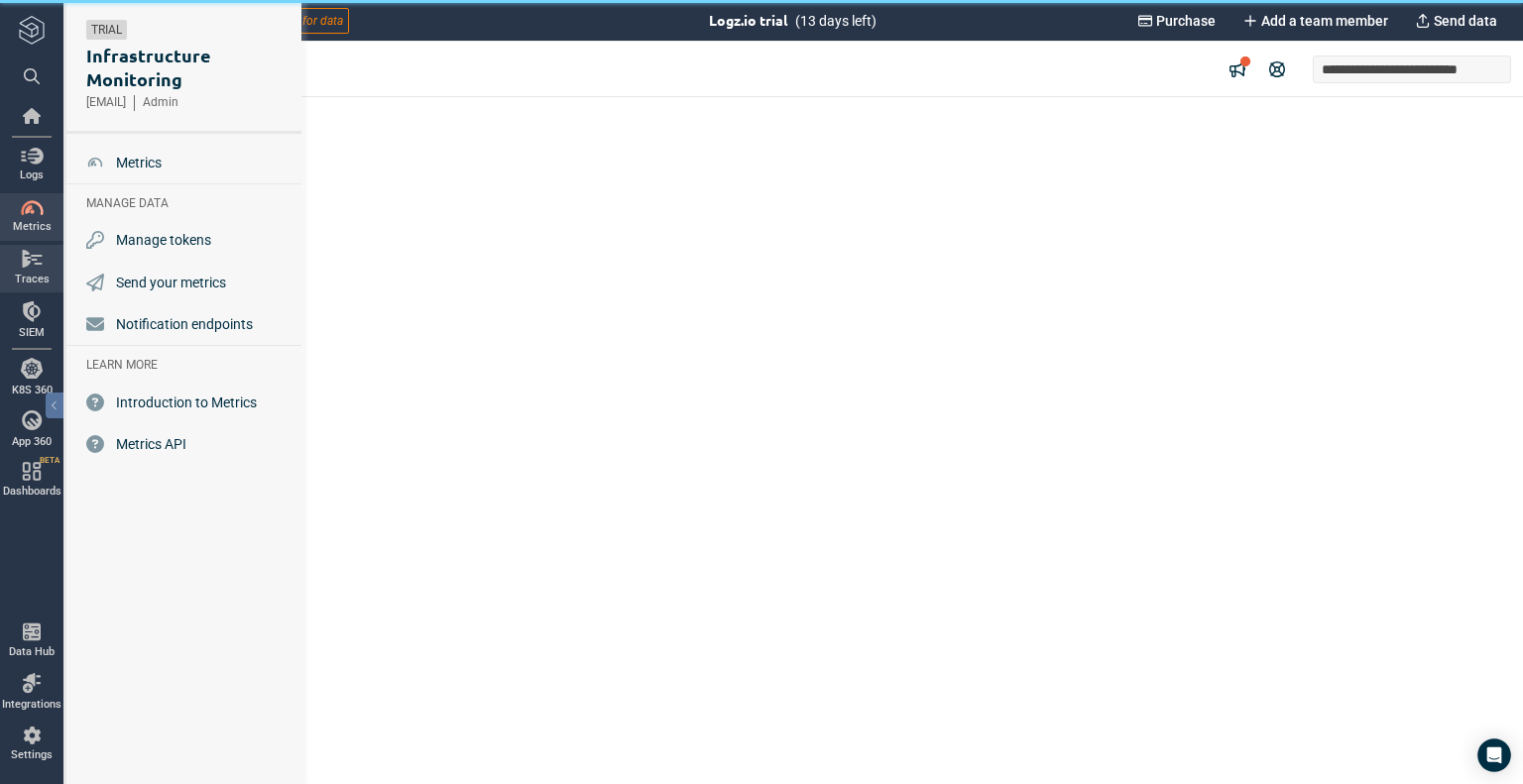 click at bounding box center (32, 259) 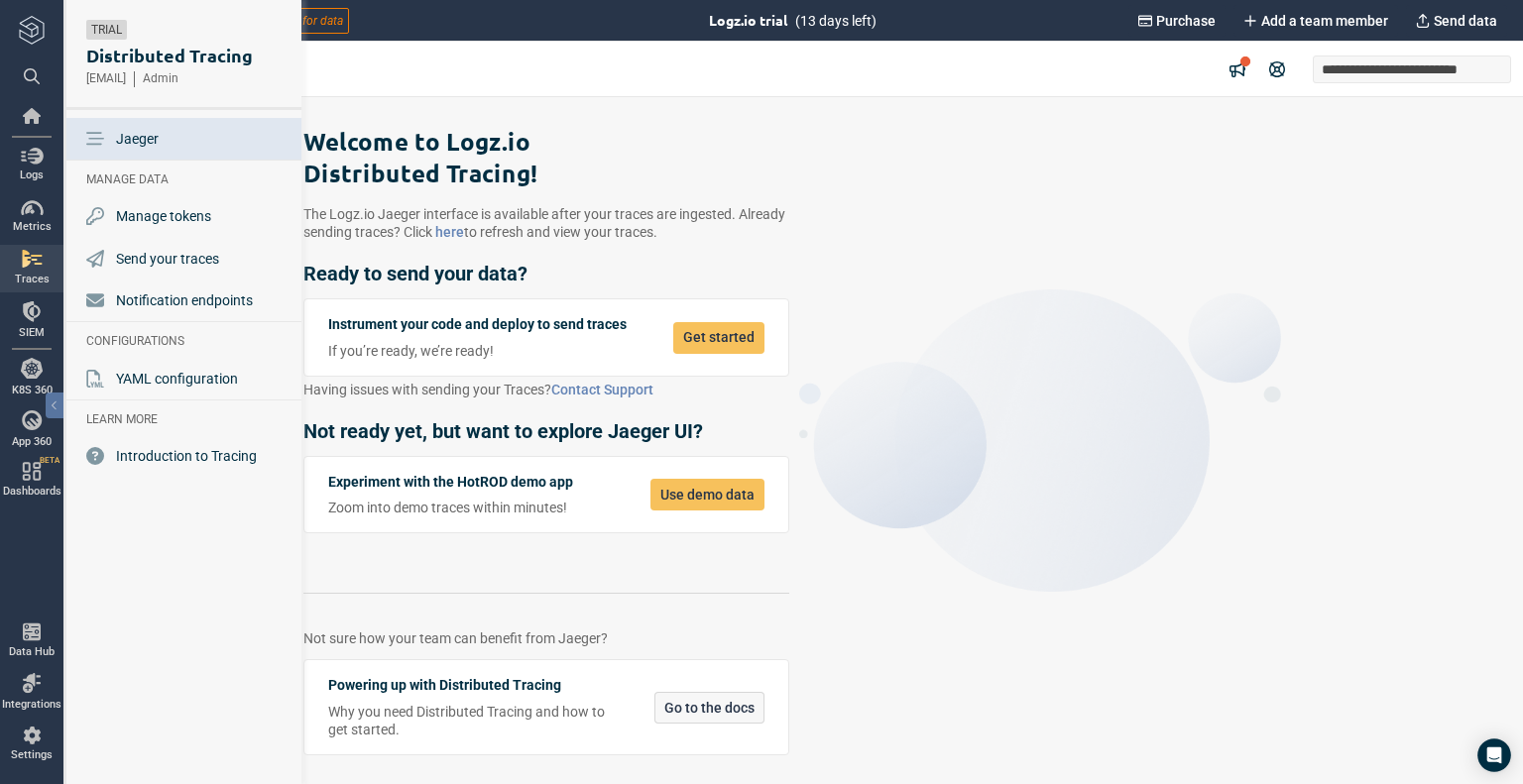 scroll, scrollTop: 0, scrollLeft: 0, axis: both 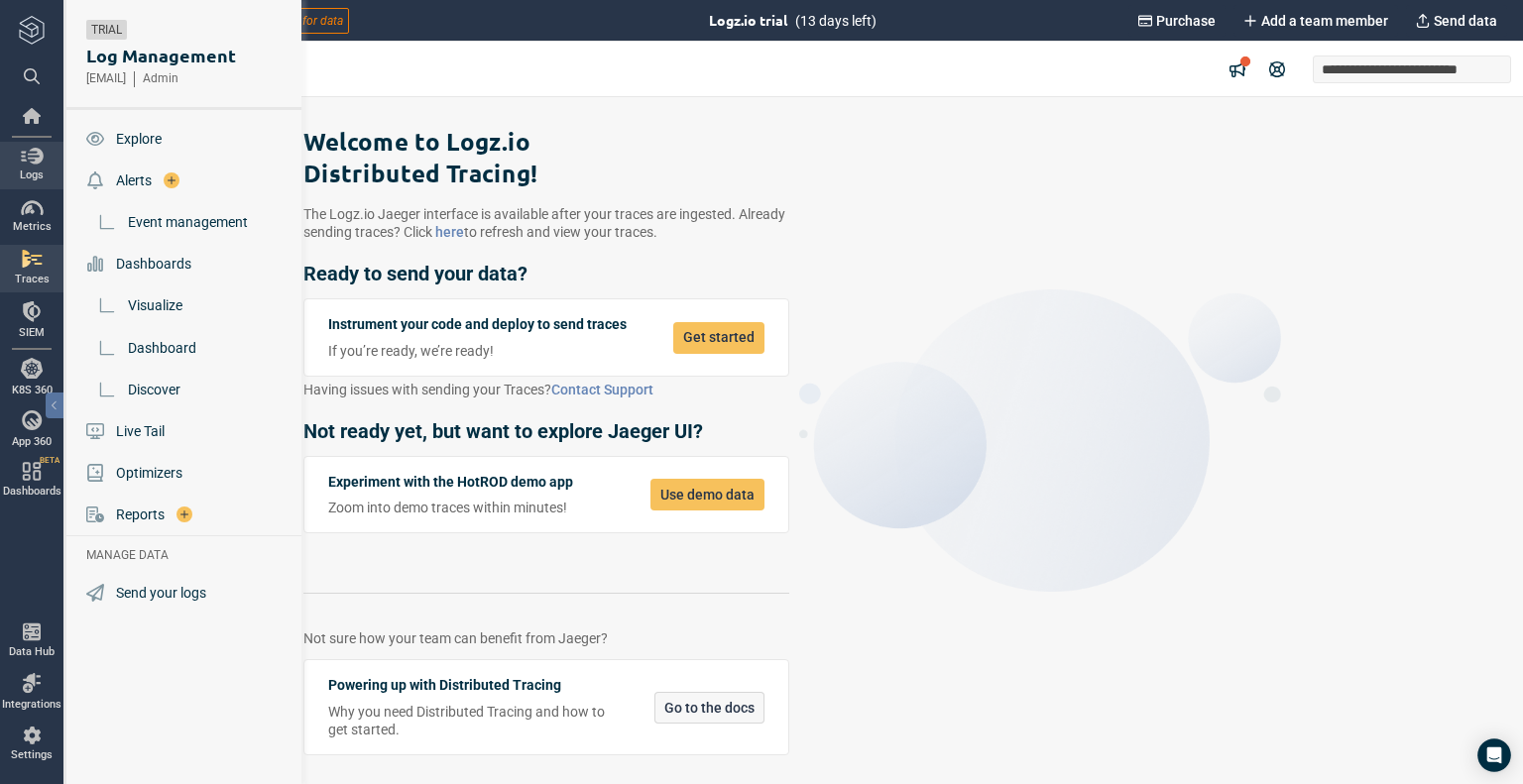 click at bounding box center [32, 156] 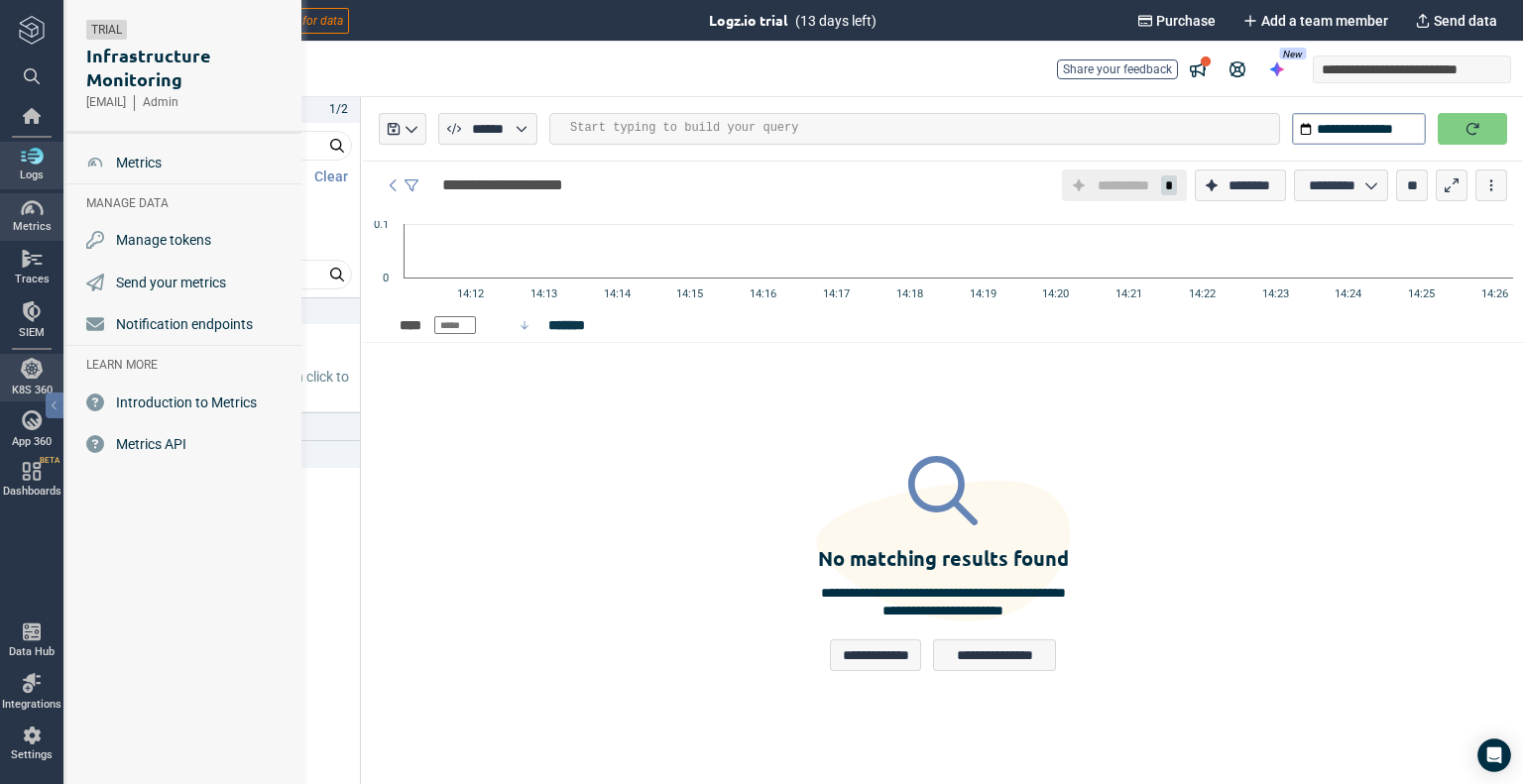 click at bounding box center [32, 369] 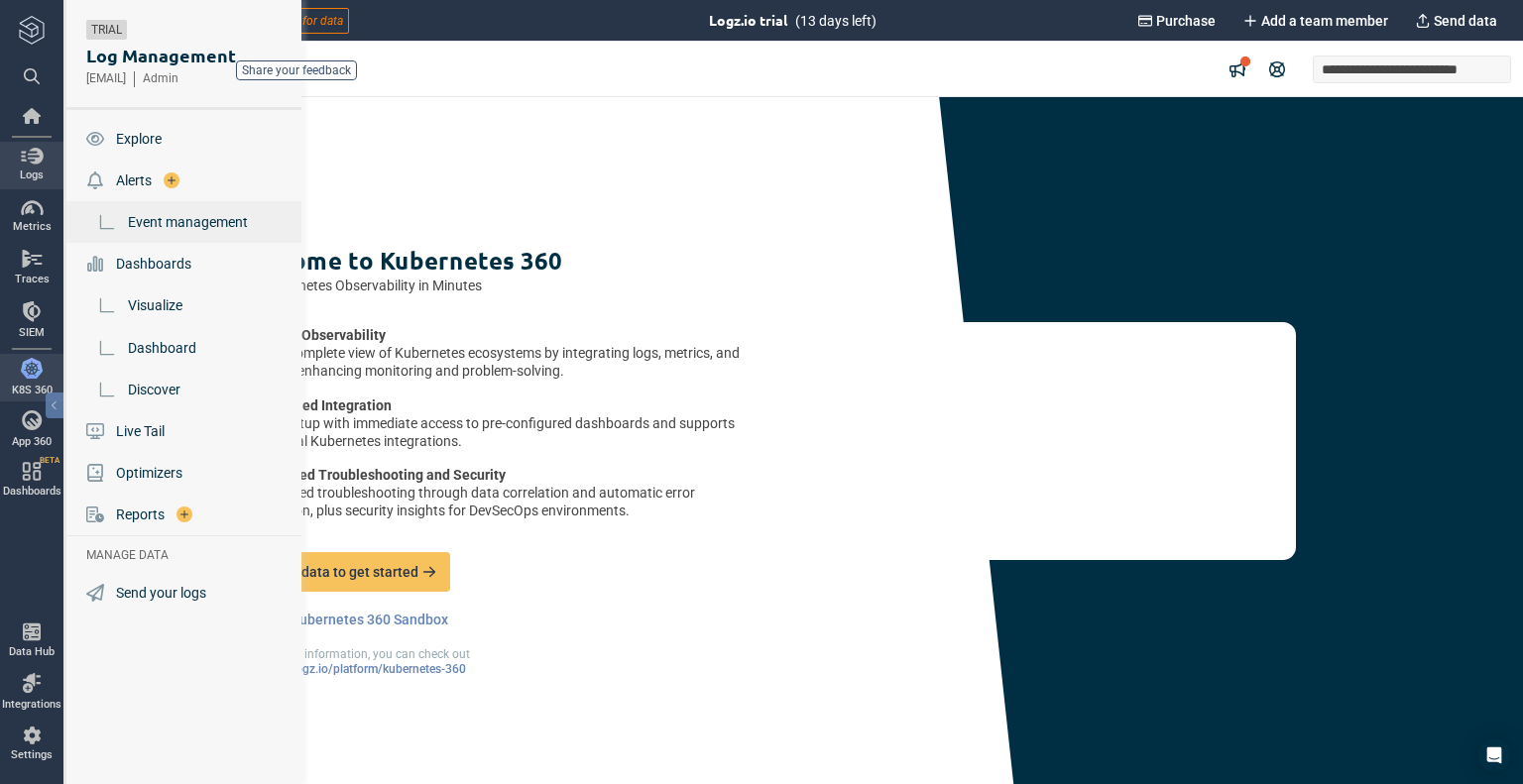 click on "Event management" at bounding box center (187, 222) 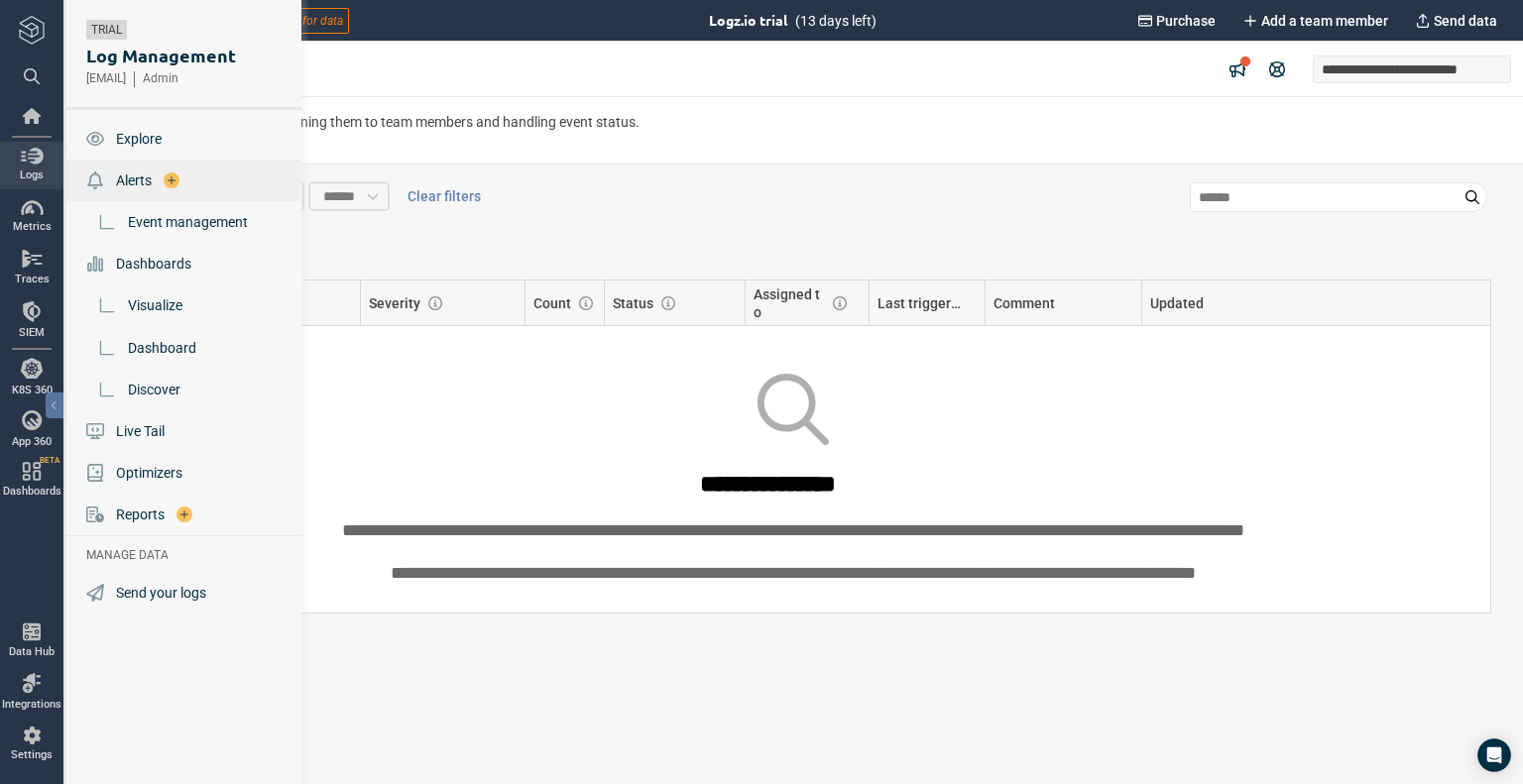 click on "Alerts" at bounding box center (134, 180) 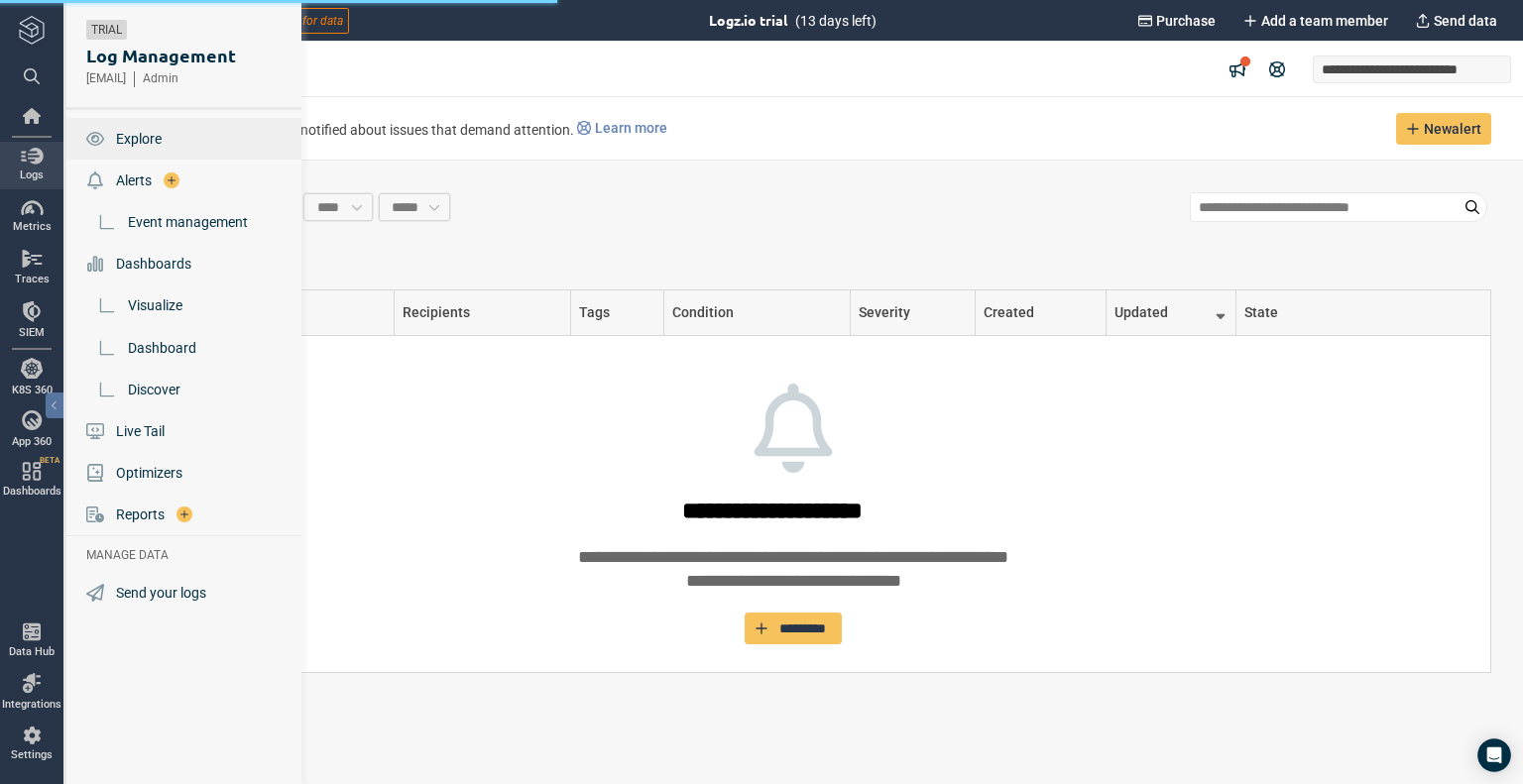 click on "Explore" at bounding box center [139, 139] 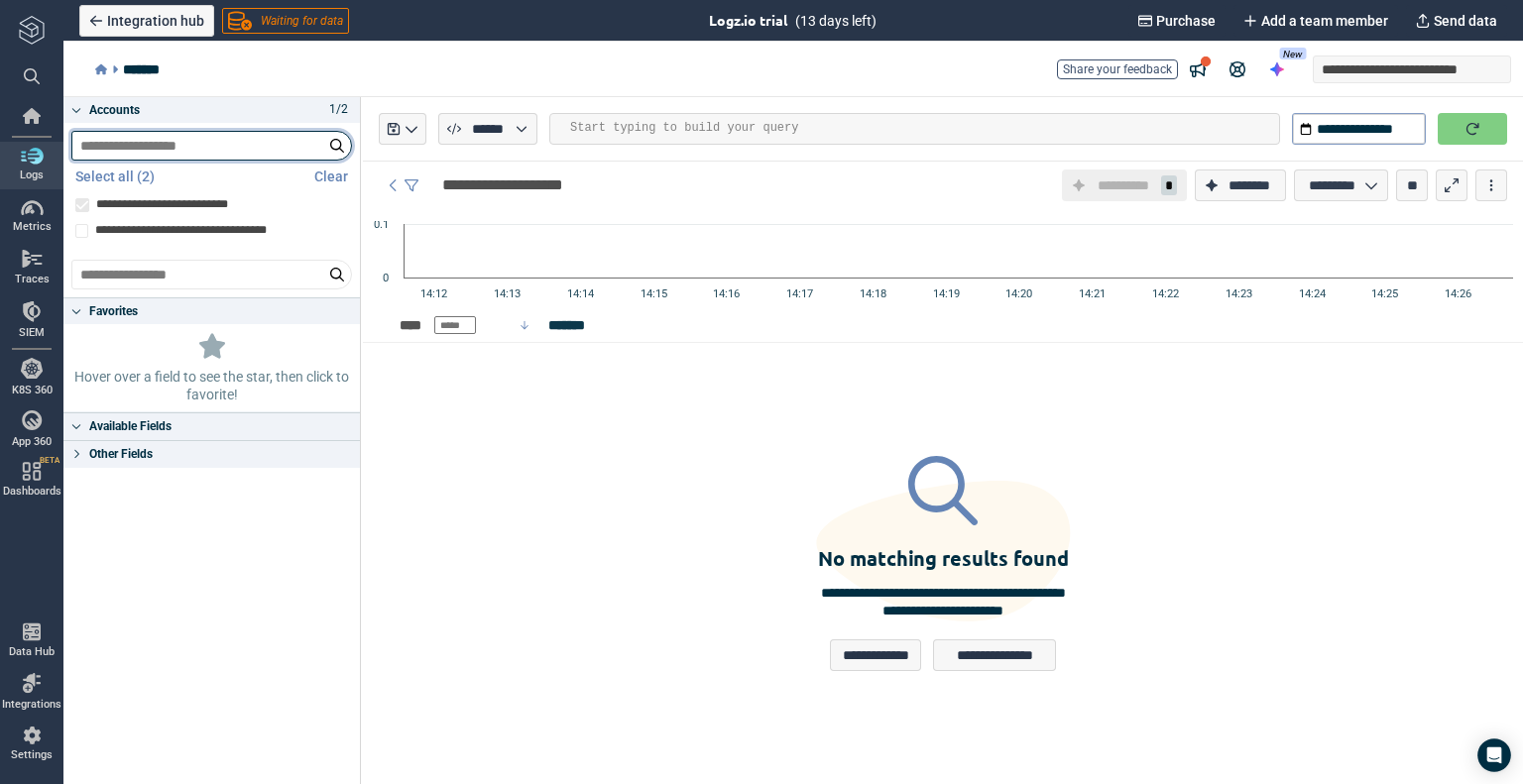 click at bounding box center [211, 146] 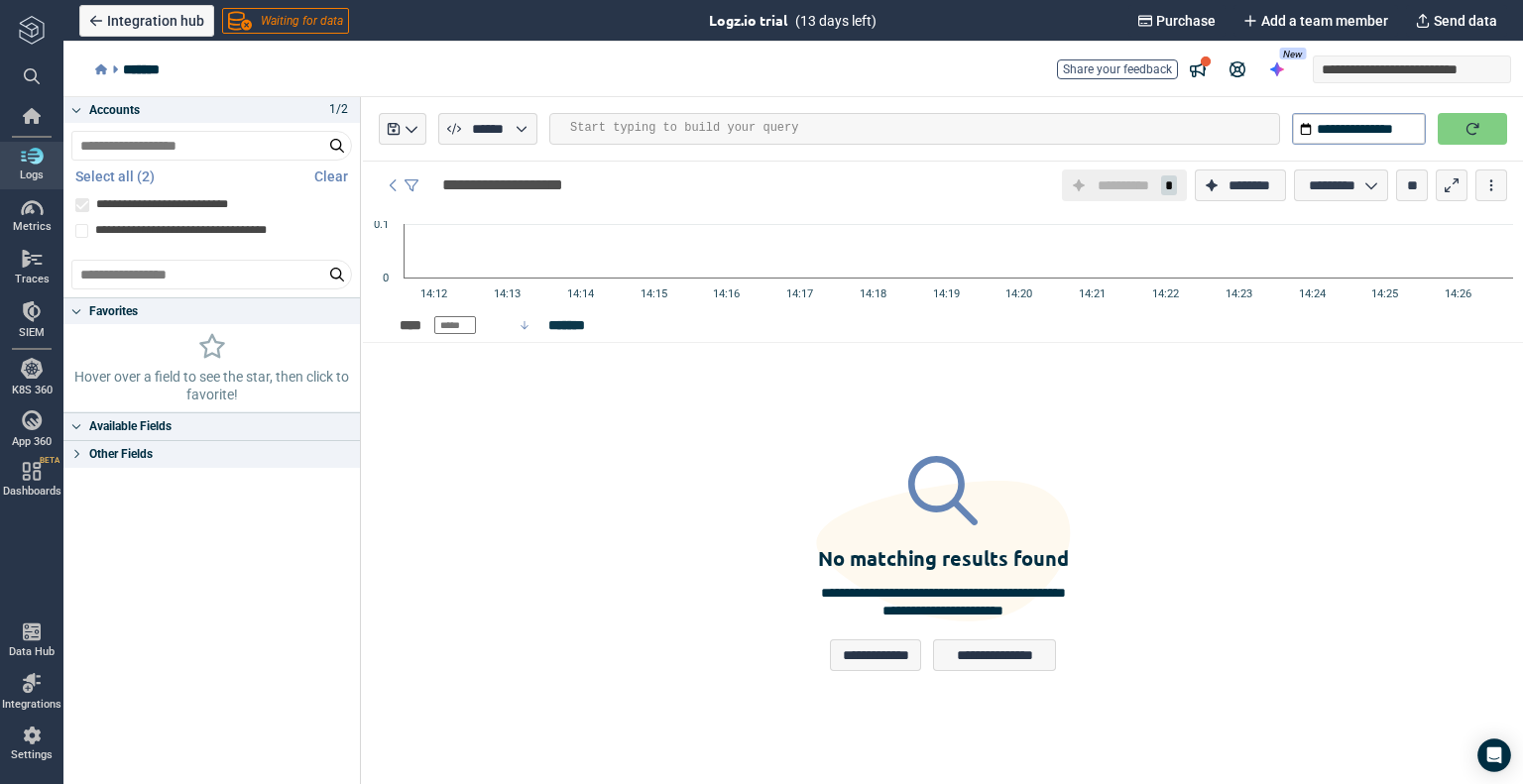 click on "**********" at bounding box center (943, 129) 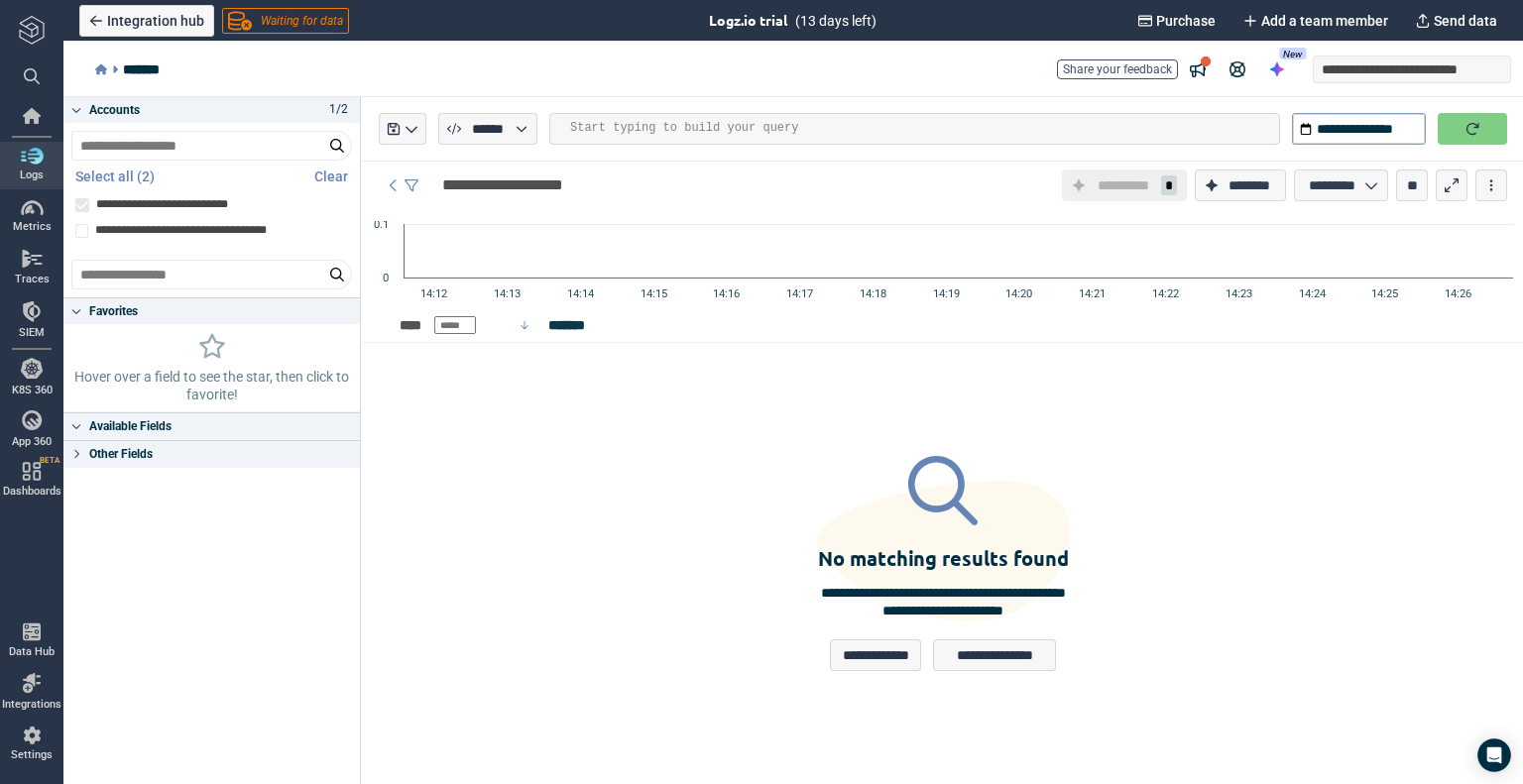 click on "Available Fields" at bounding box center [130, 426] 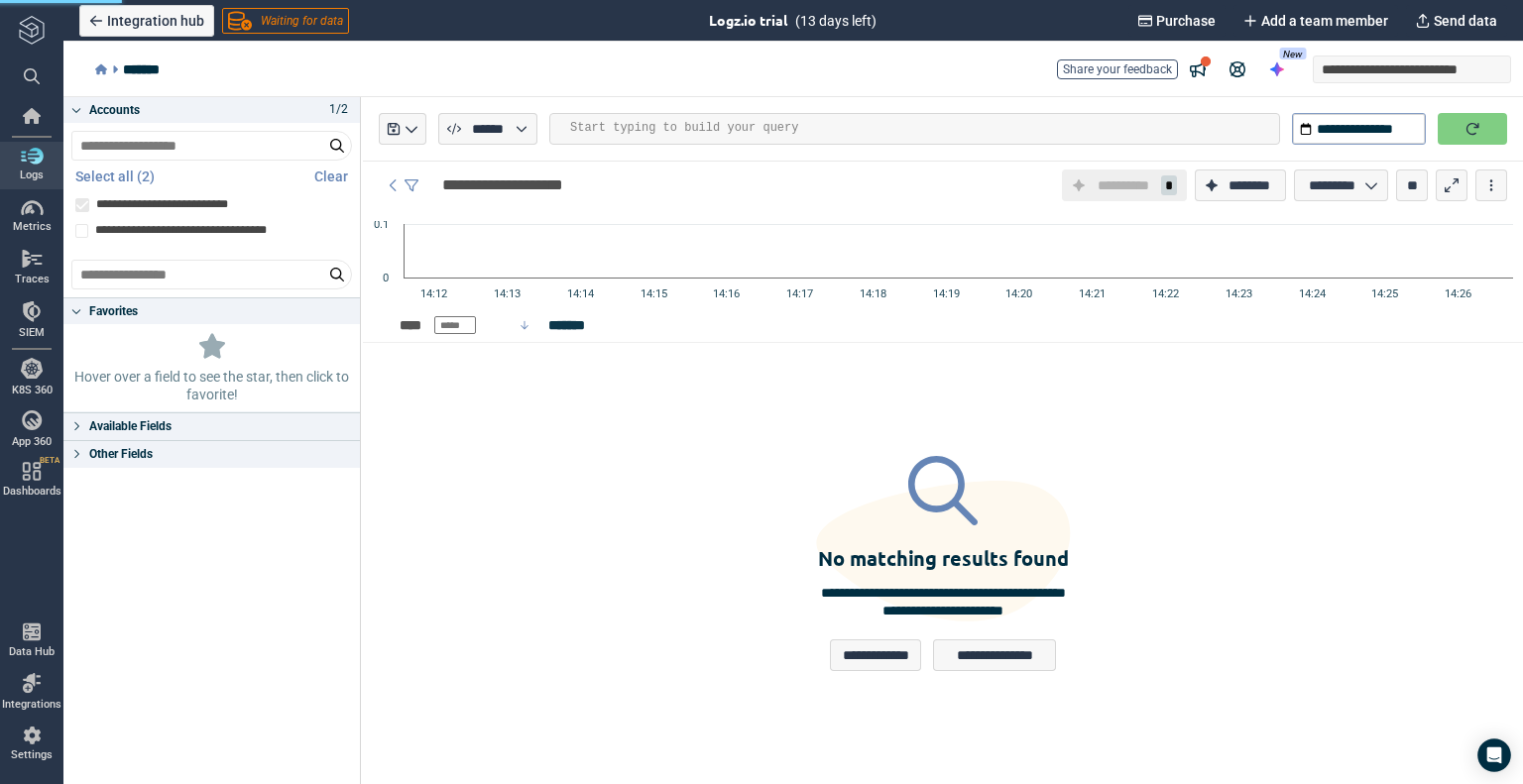 click on "Available Fields" at bounding box center [130, 426] 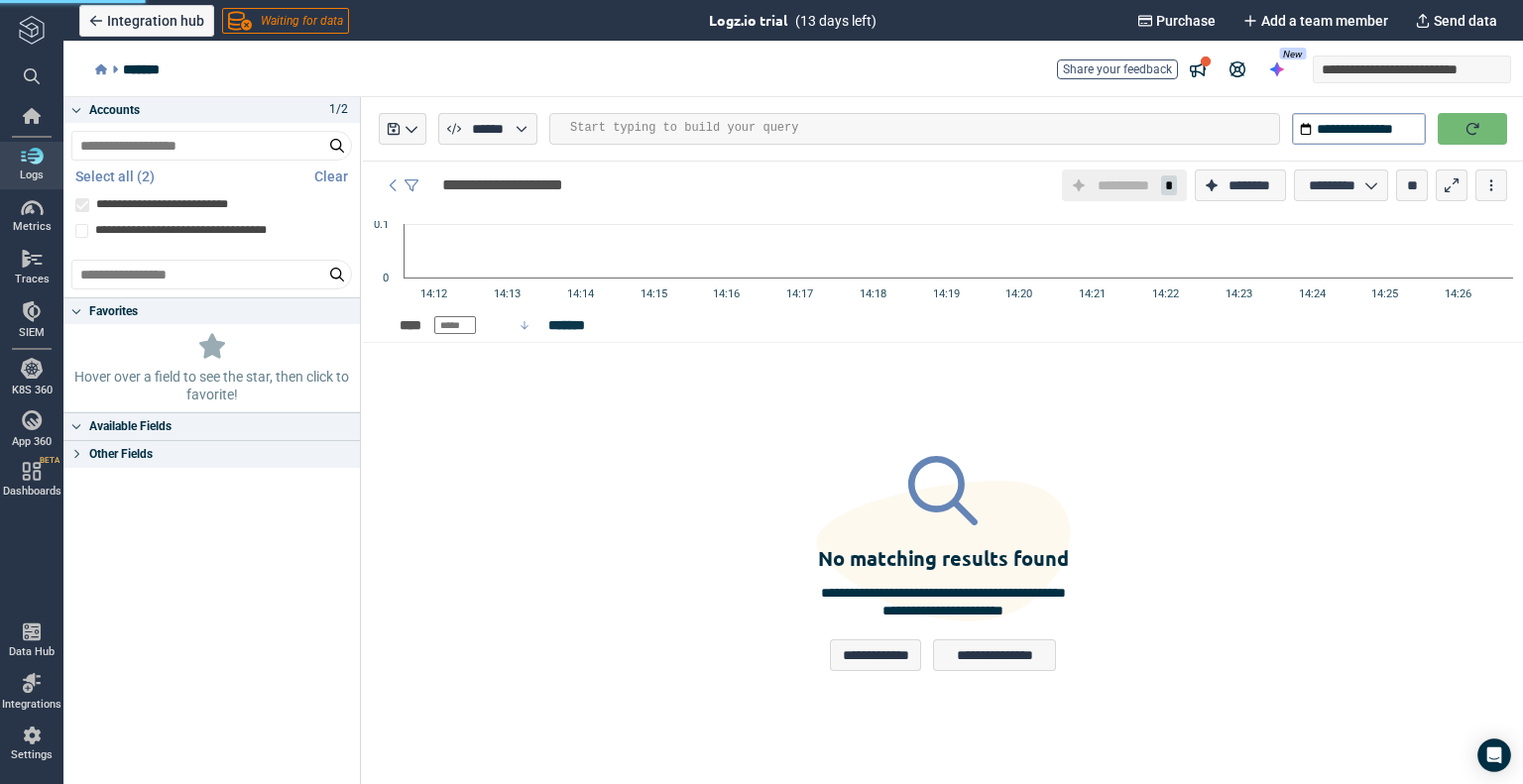 click at bounding box center (1472, 129) 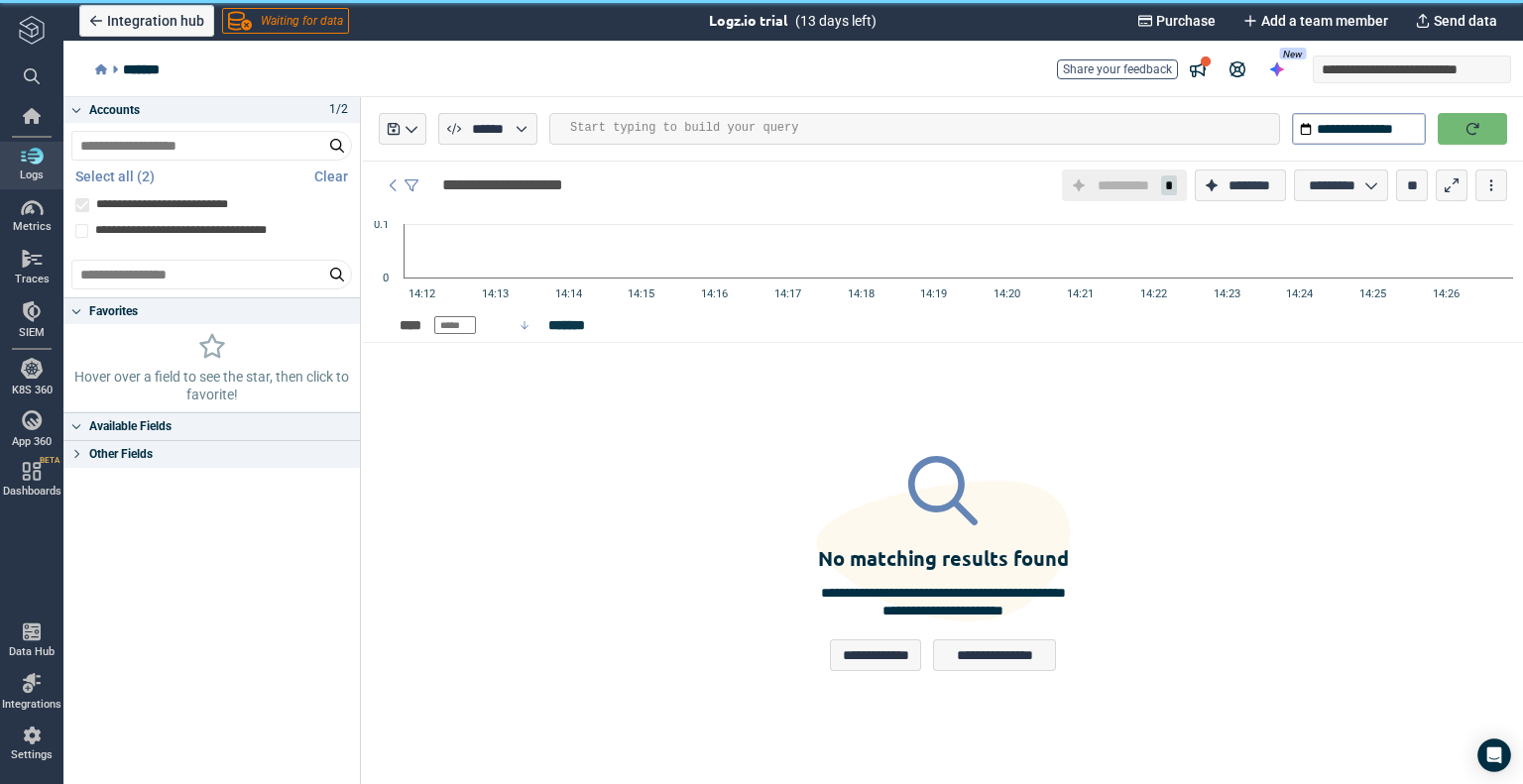 click at bounding box center (1472, 129) 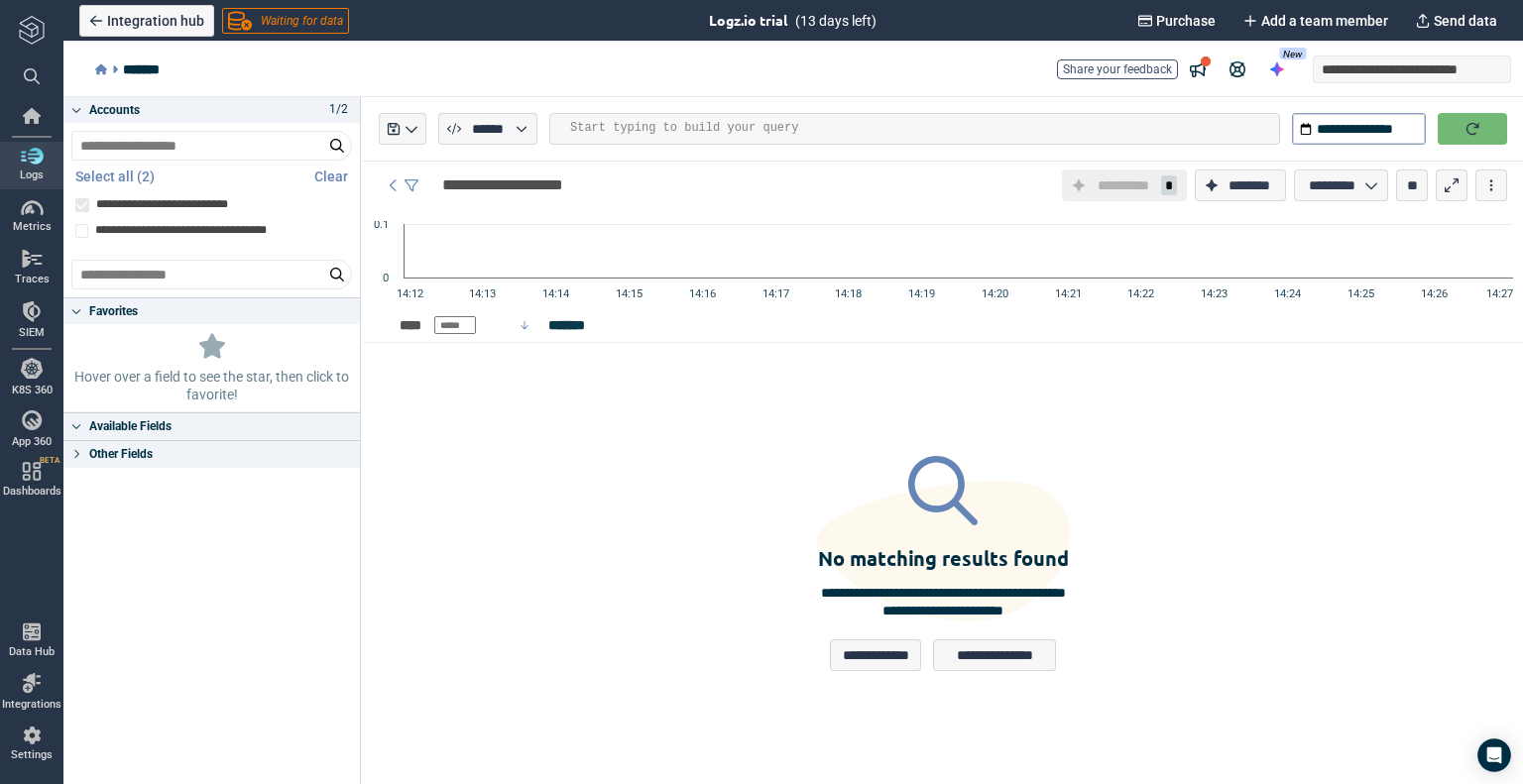 click at bounding box center [1472, 129] 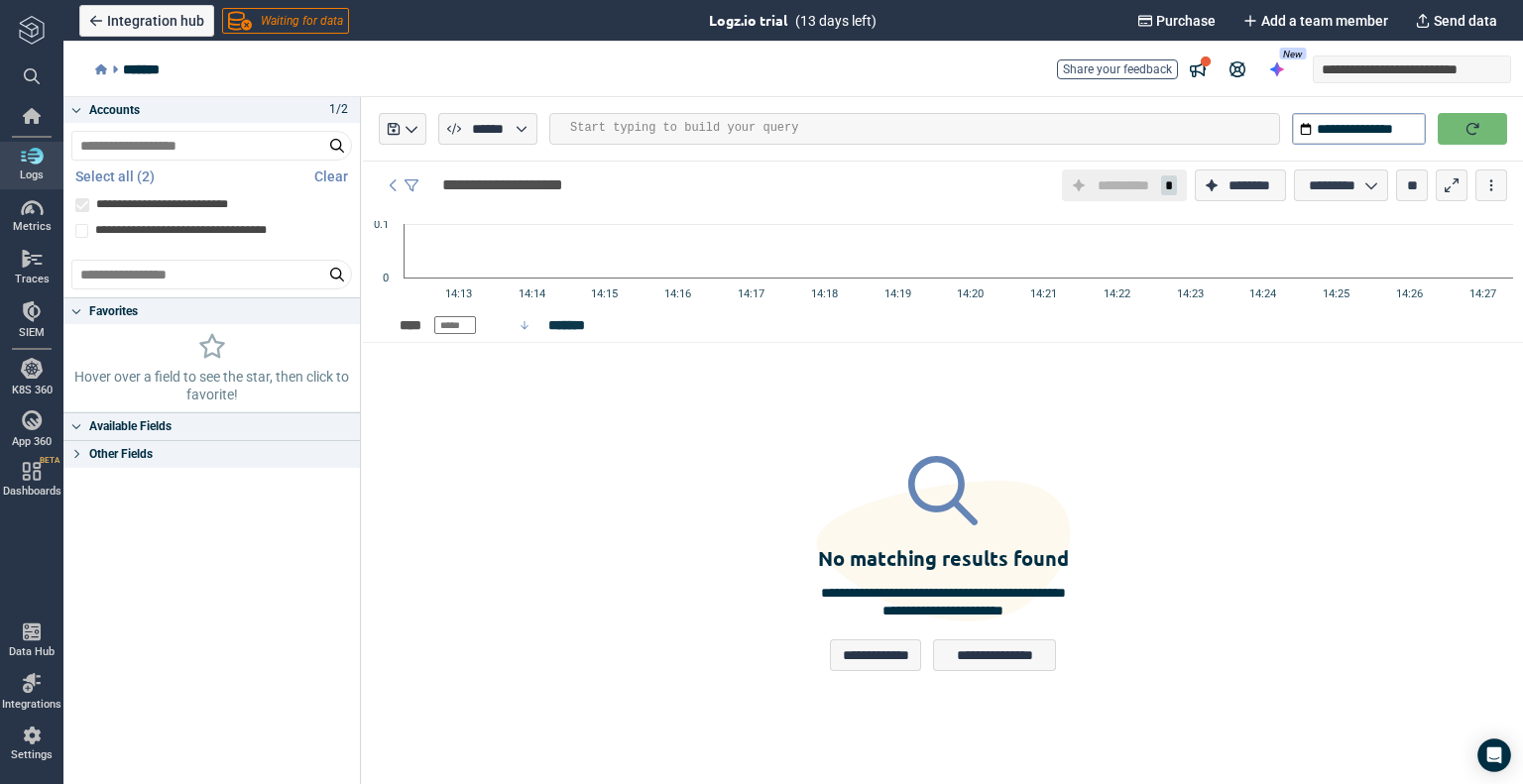 click on "Available Fields" at bounding box center [130, 426] 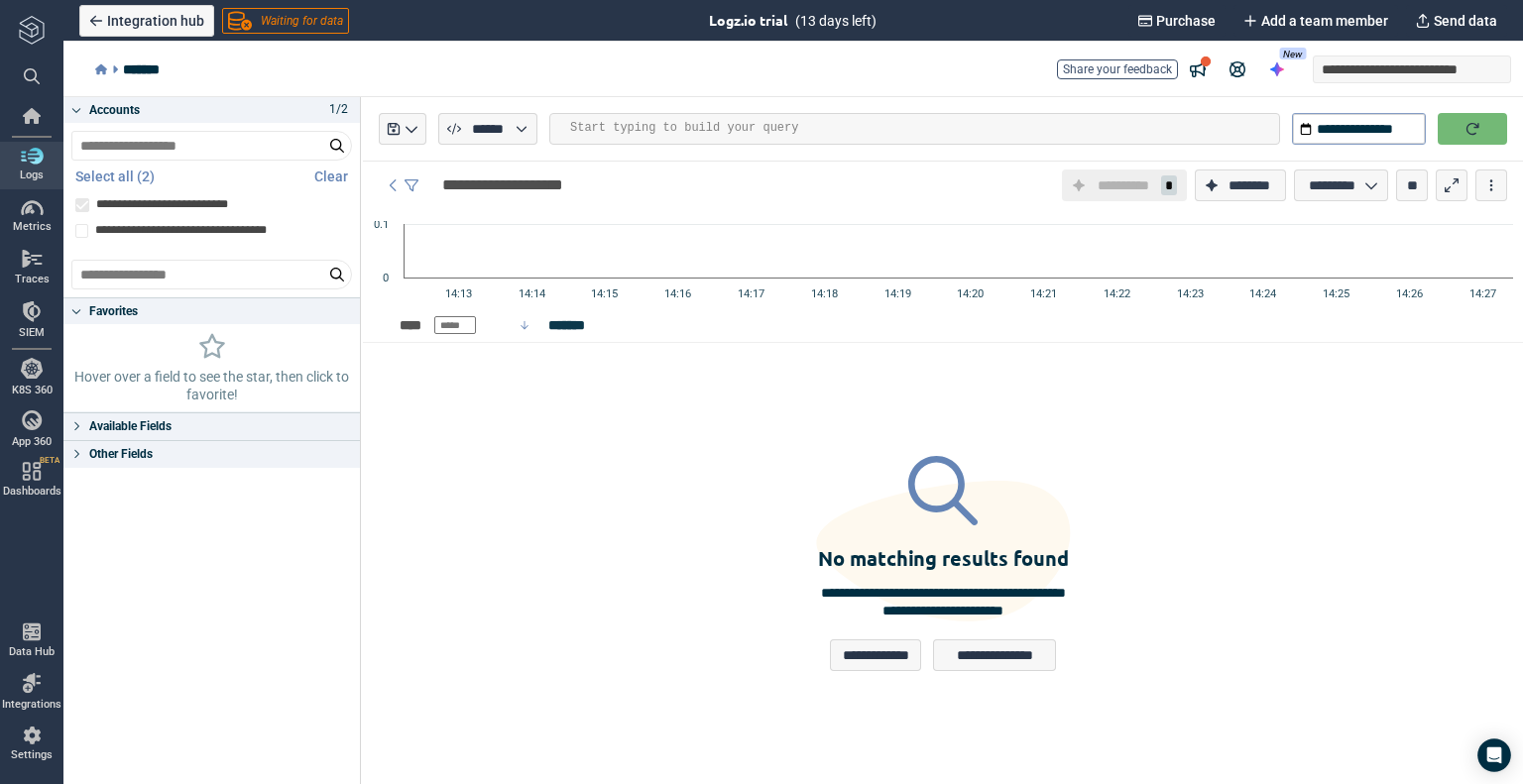 click on "Available Fields" at bounding box center (130, 426) 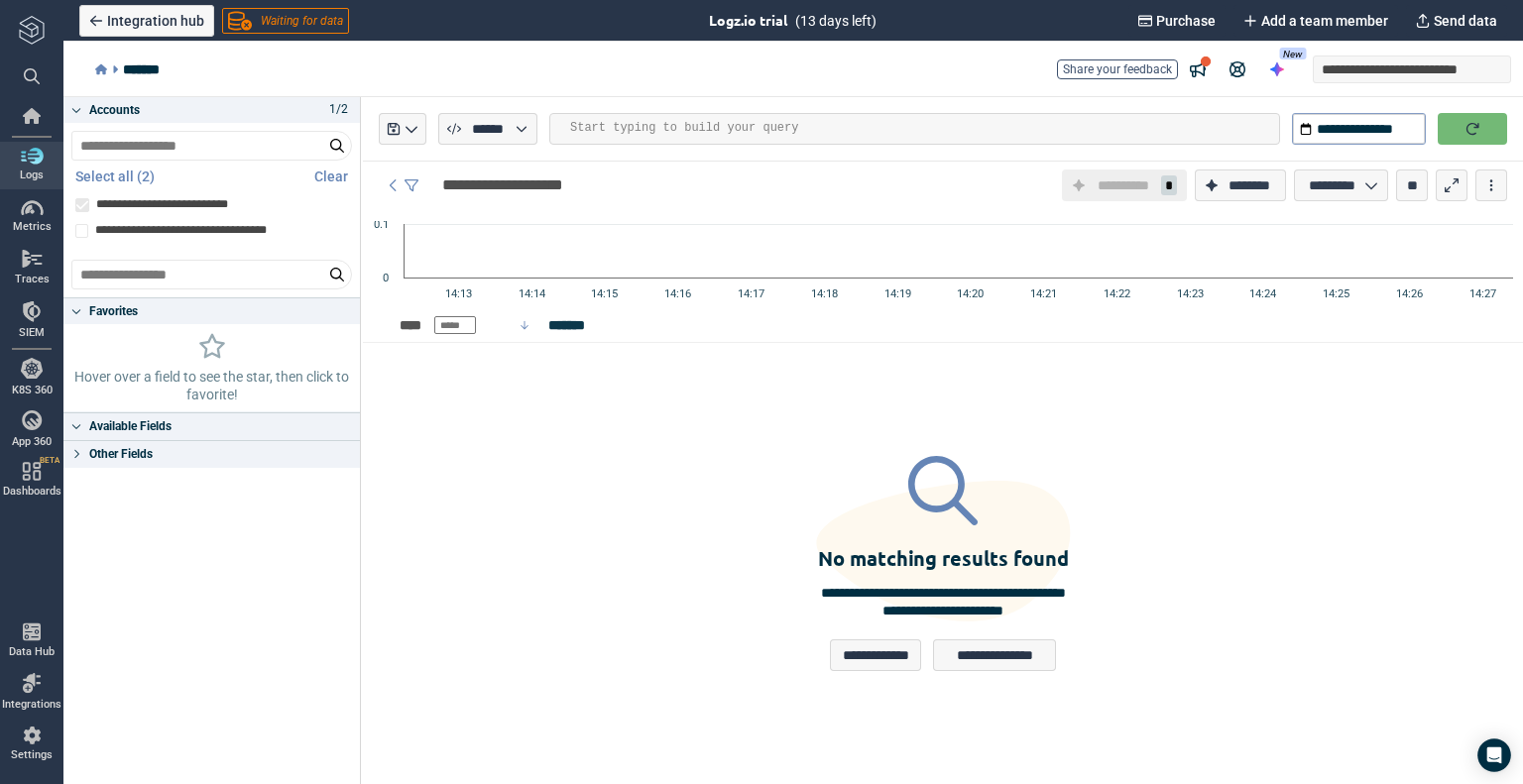 click at bounding box center [1472, 129] 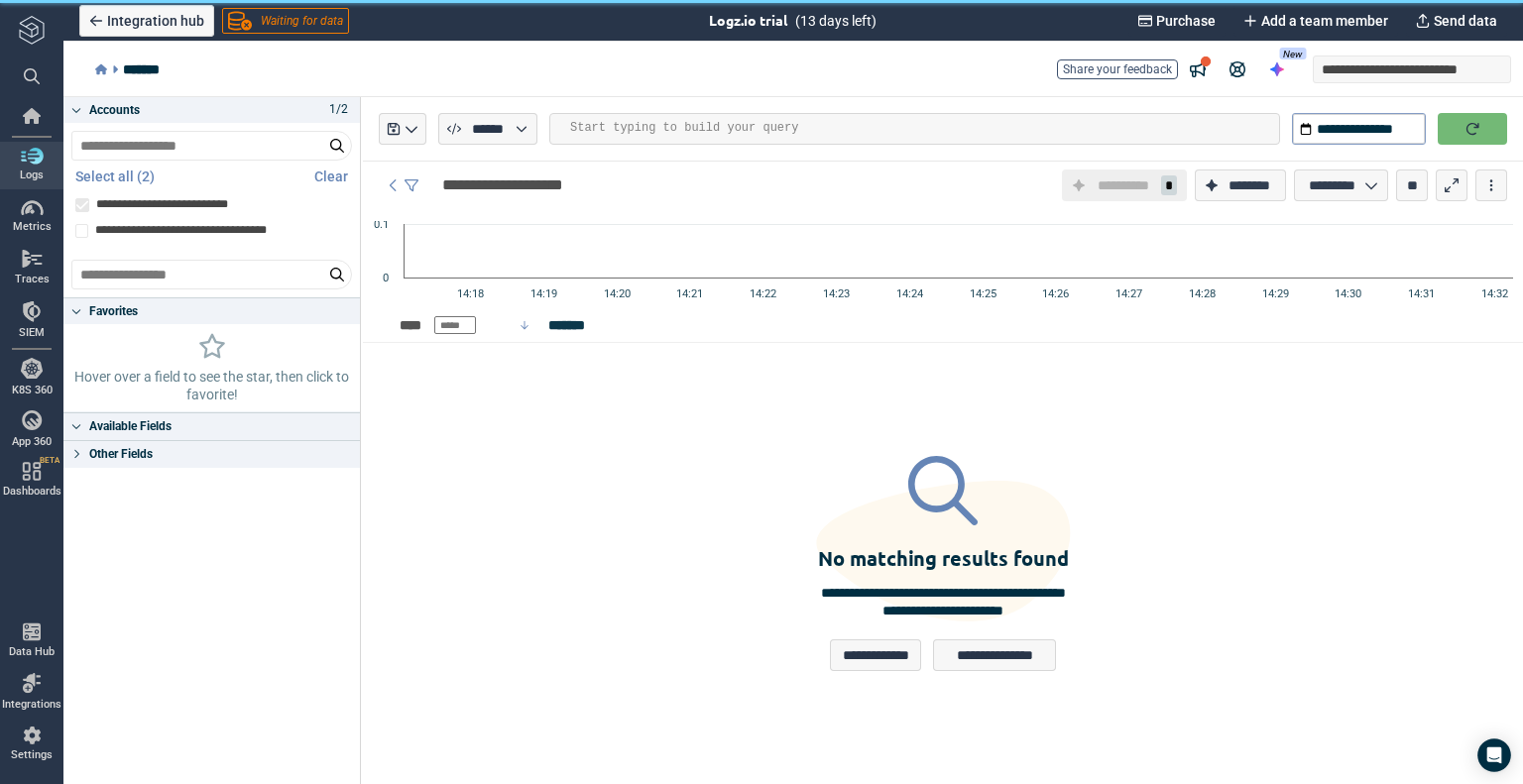 click at bounding box center [1472, 129] 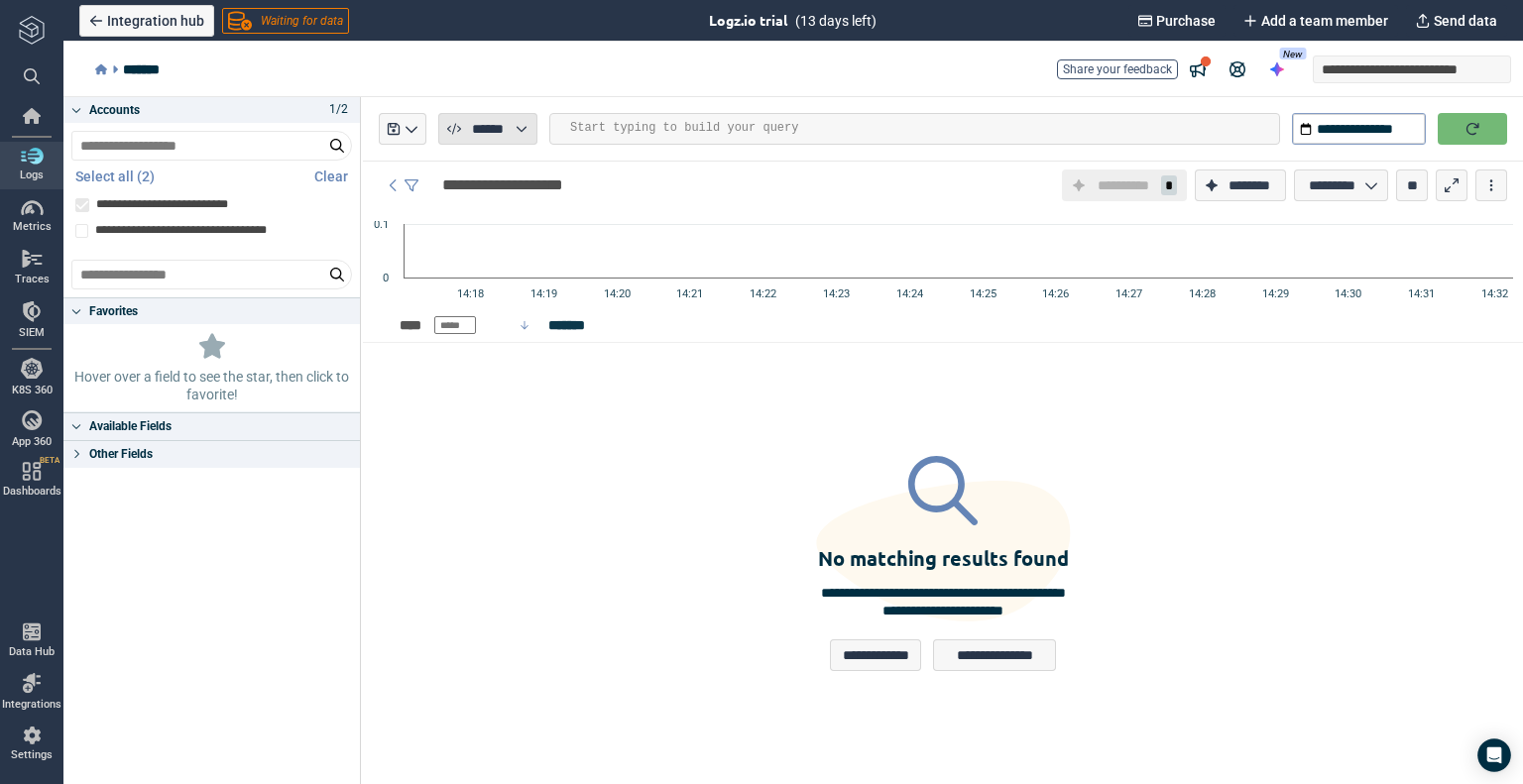 click on "******" at bounding box center [487, 129] 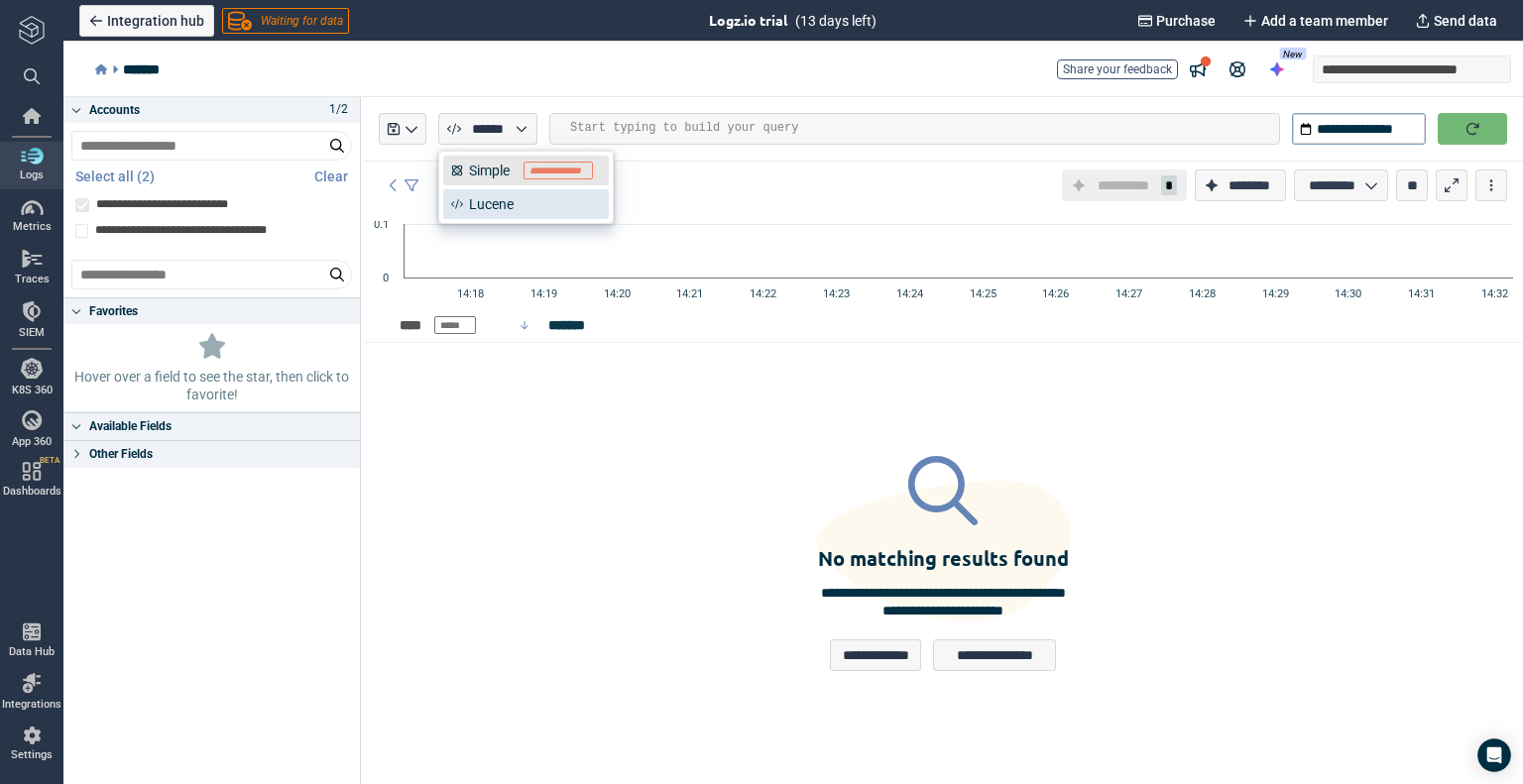 click on "**********" at bounding box center [526, 170] 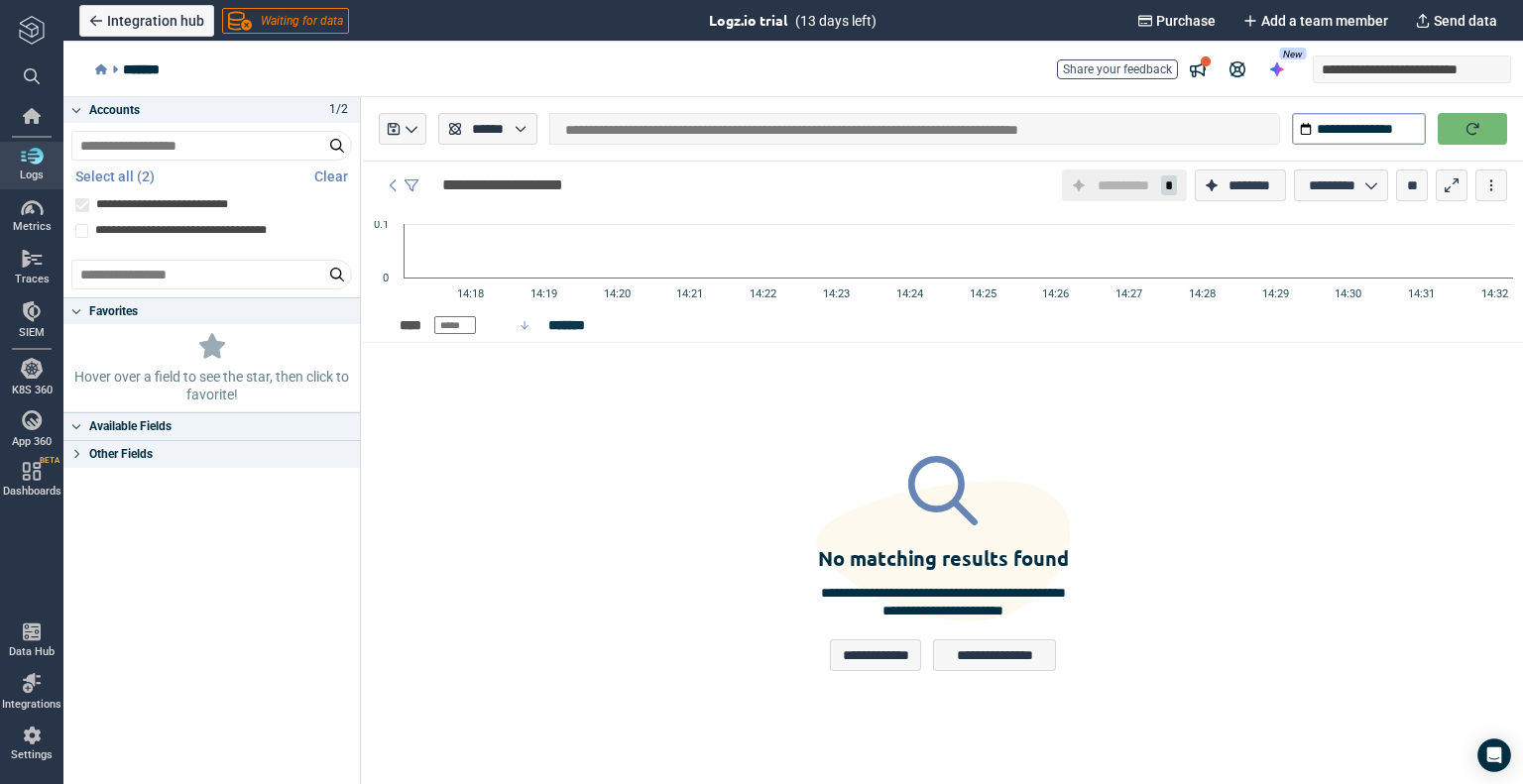 click at bounding box center (1472, 129) 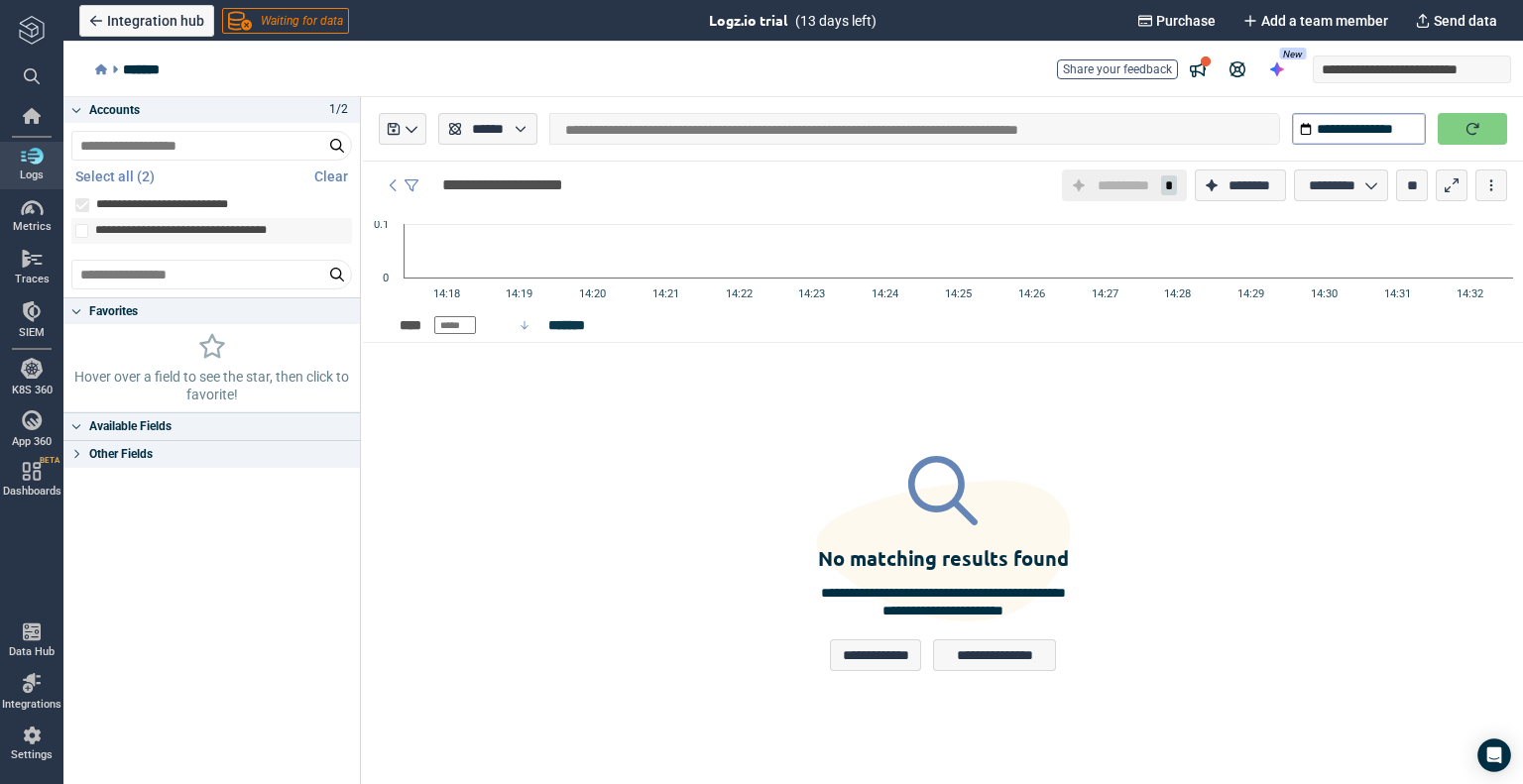 click on "**********" at bounding box center (189, 231) 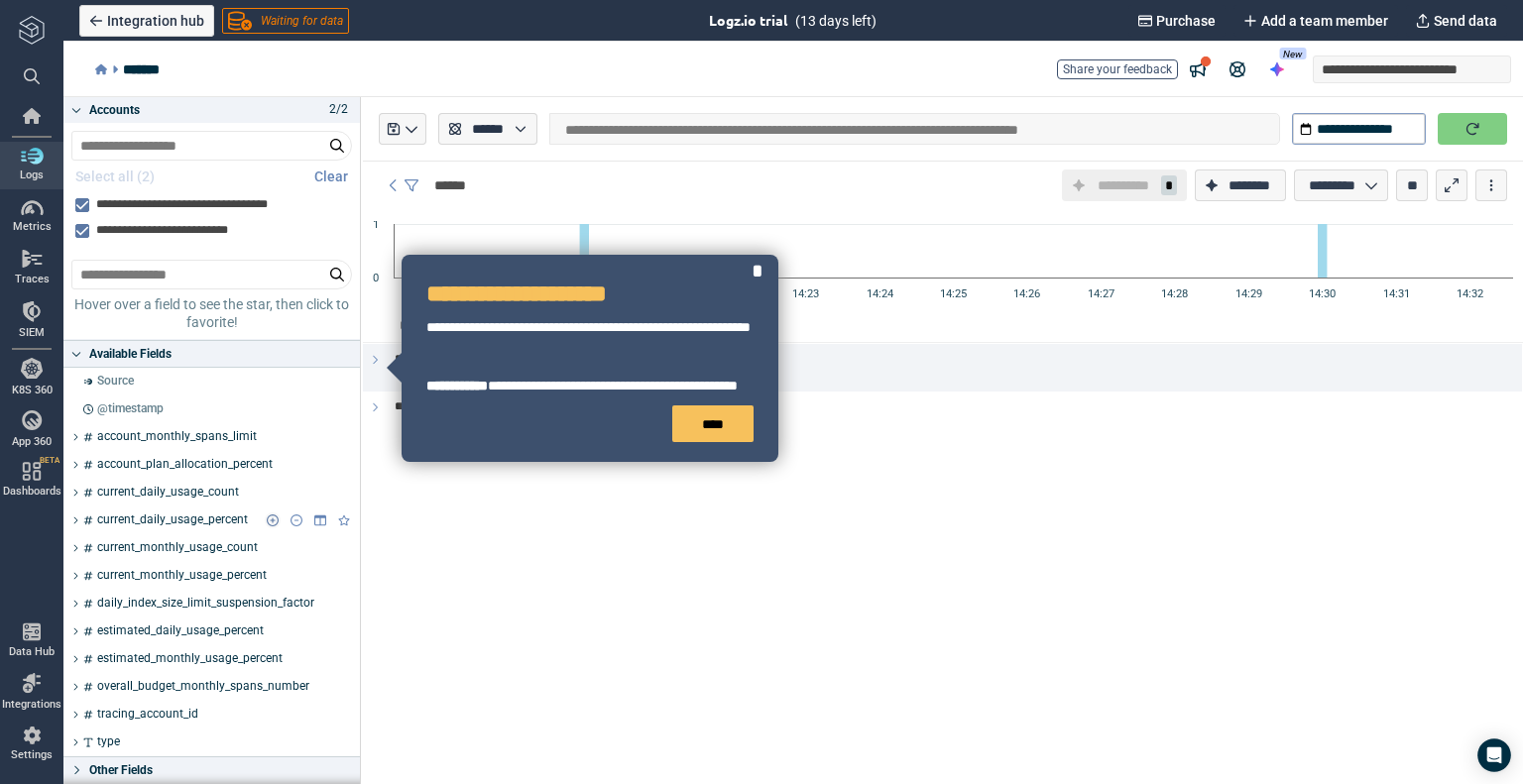 scroll, scrollTop: 87, scrollLeft: 0, axis: vertical 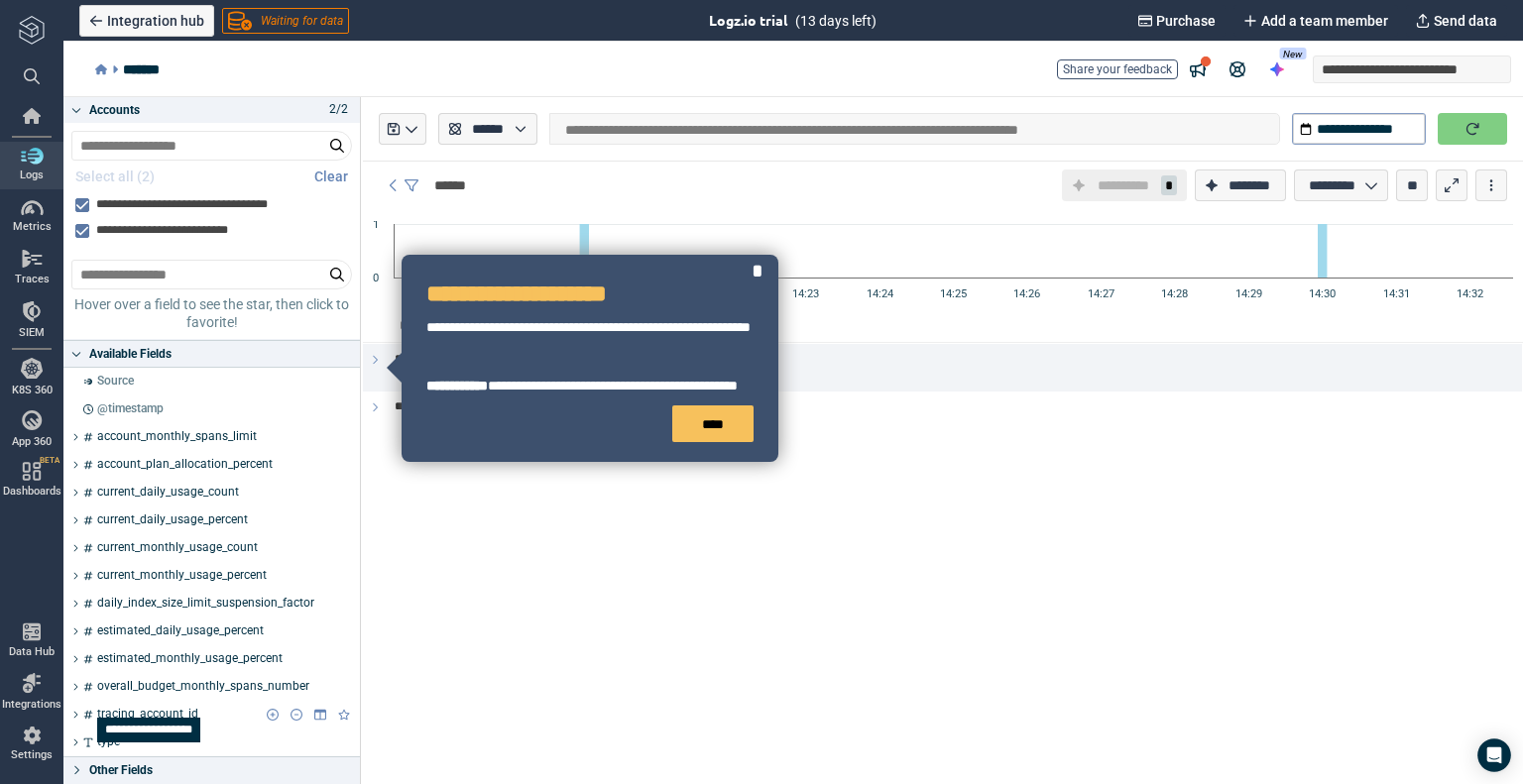 click on "tracing_account_id" at bounding box center [148, 715] 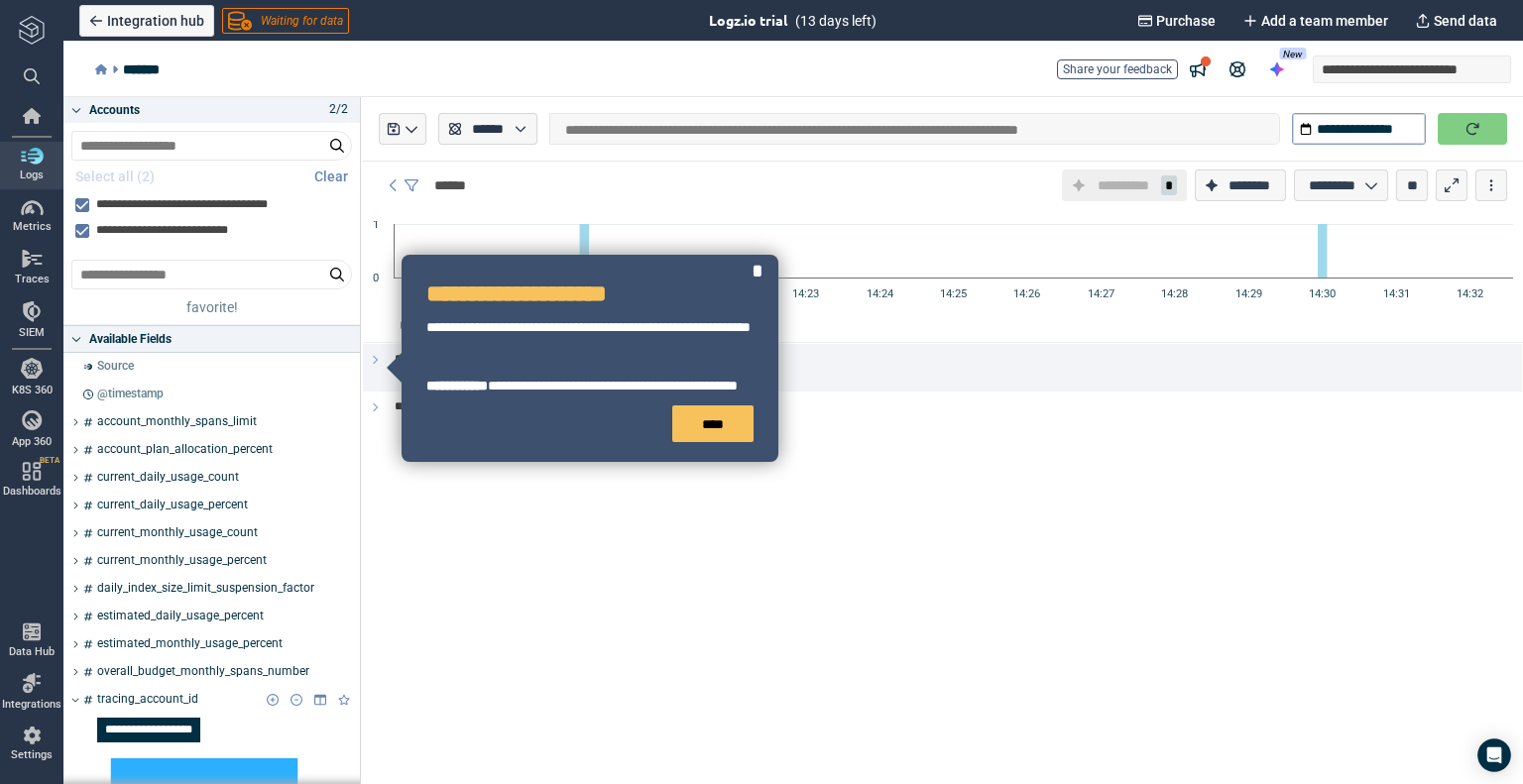 click on "tracing_account_id" at bounding box center [148, 700] 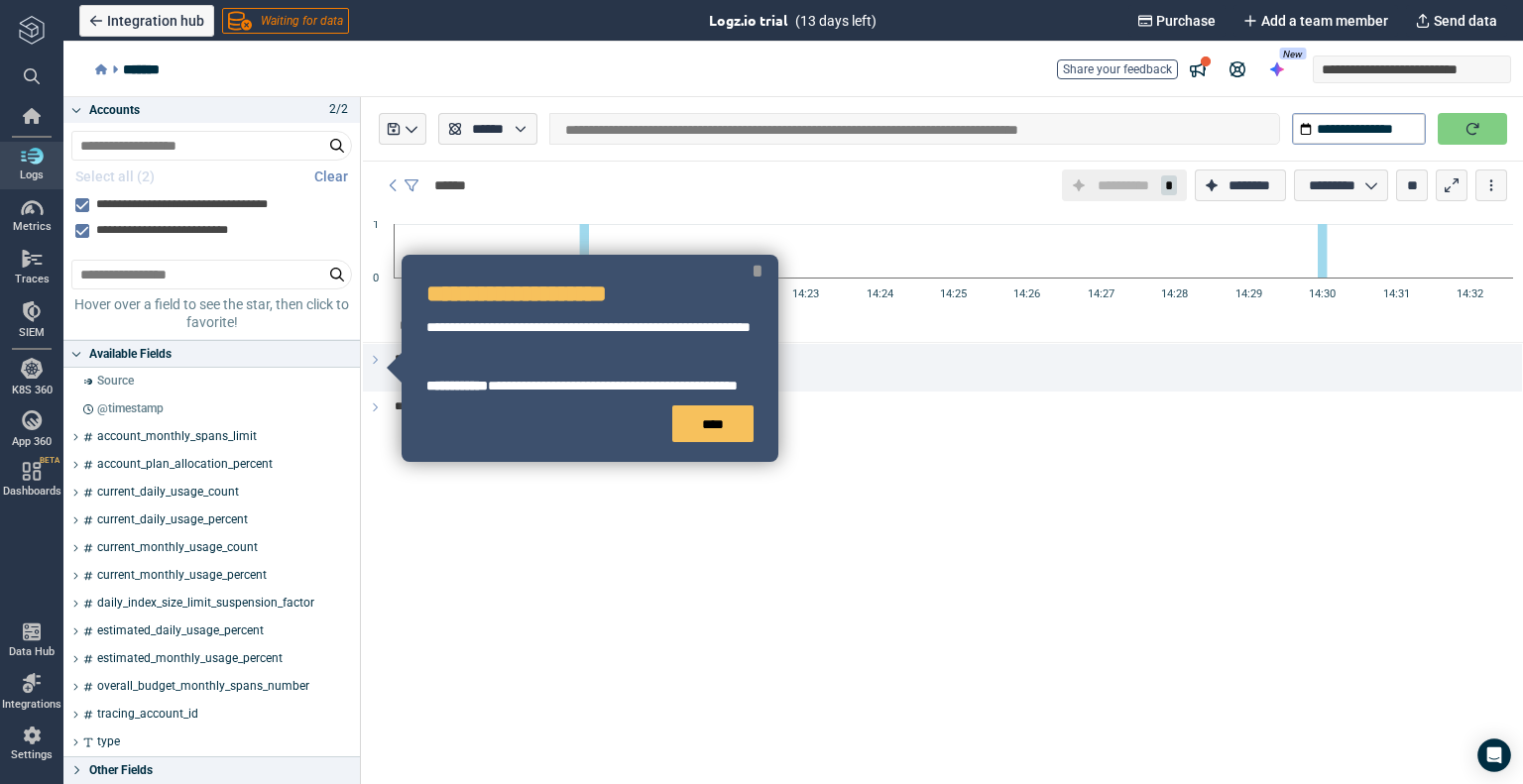click on "*" at bounding box center (758, 271) 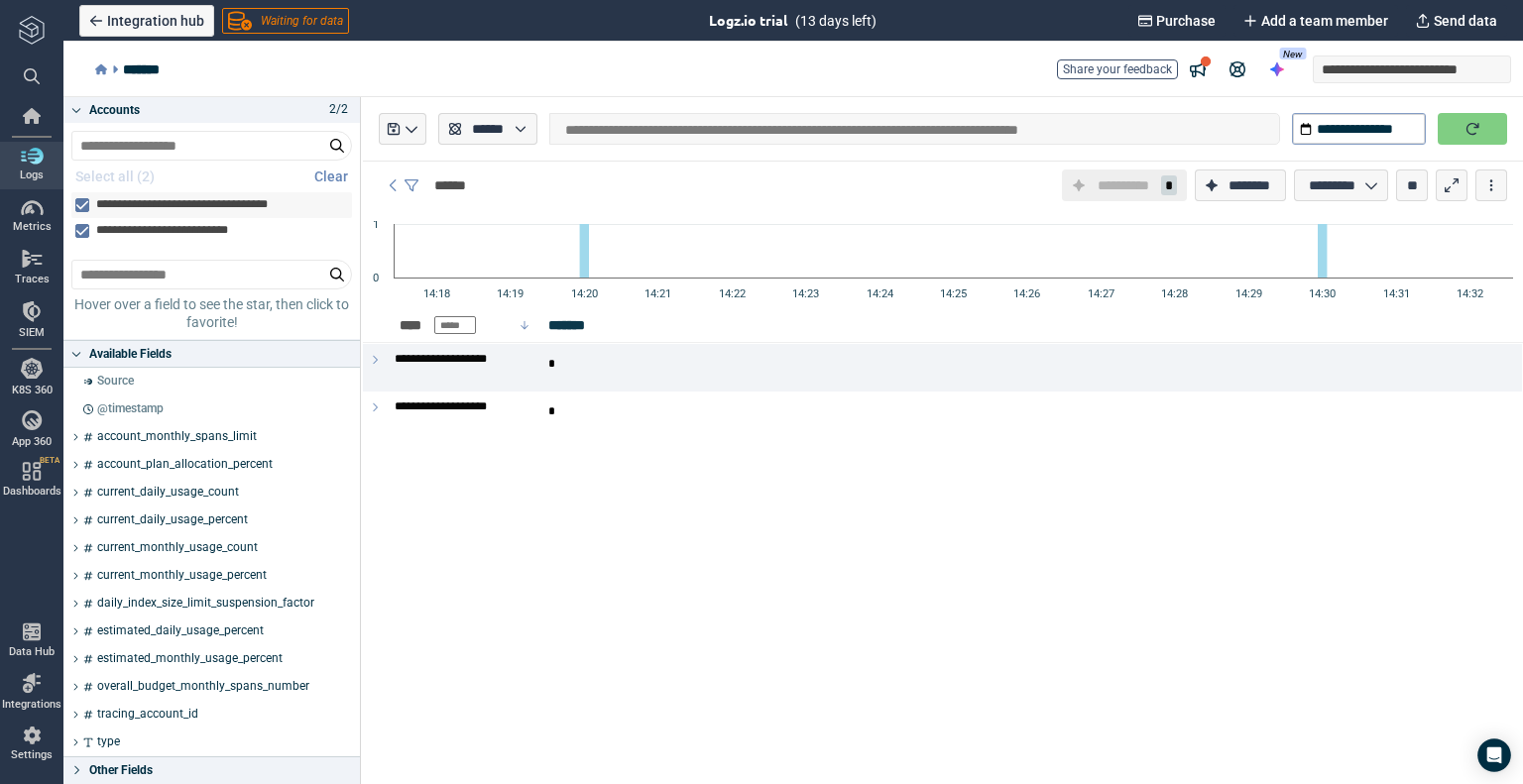 click on "**********" at bounding box center (190, 205) 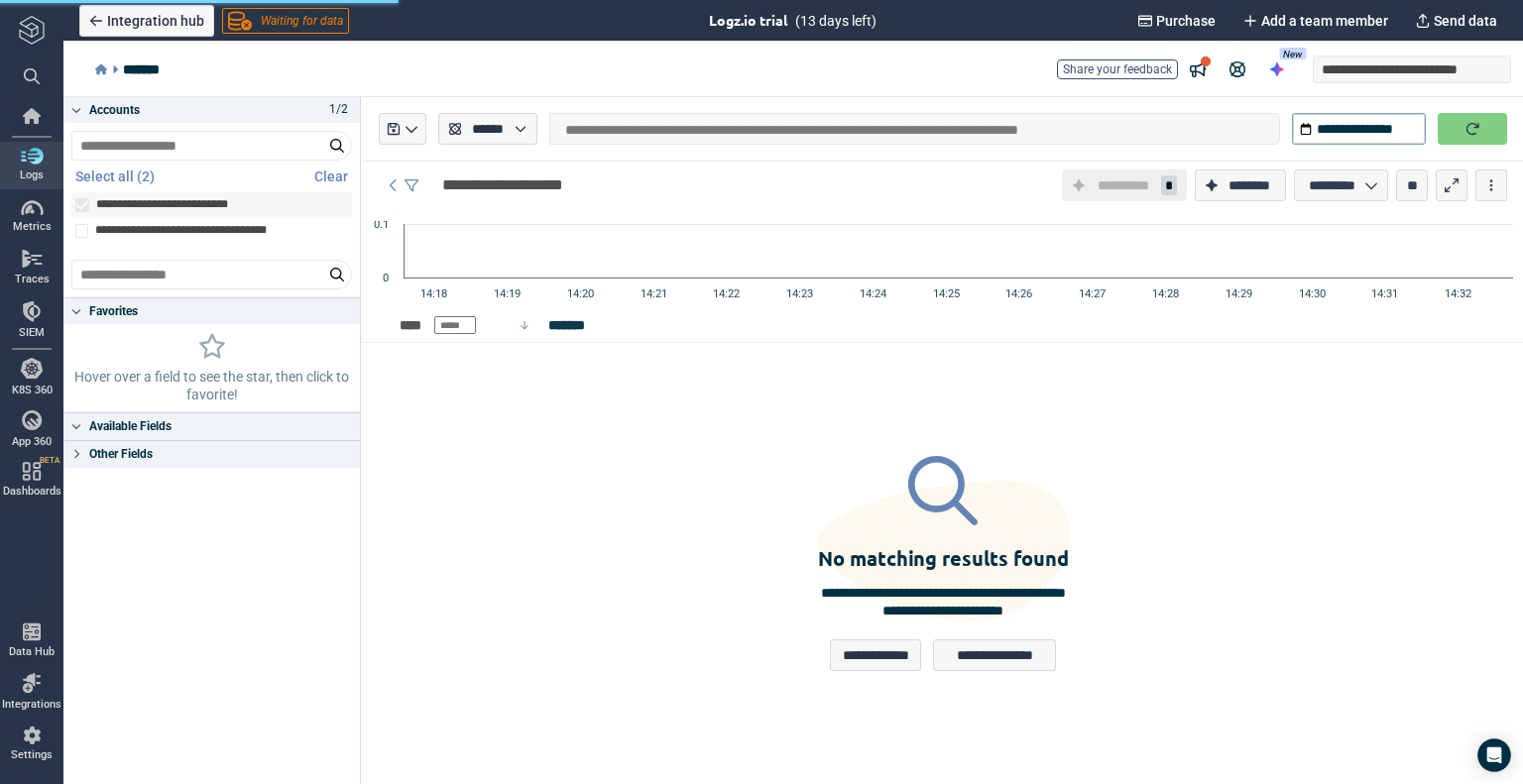 scroll, scrollTop: 0, scrollLeft: 0, axis: both 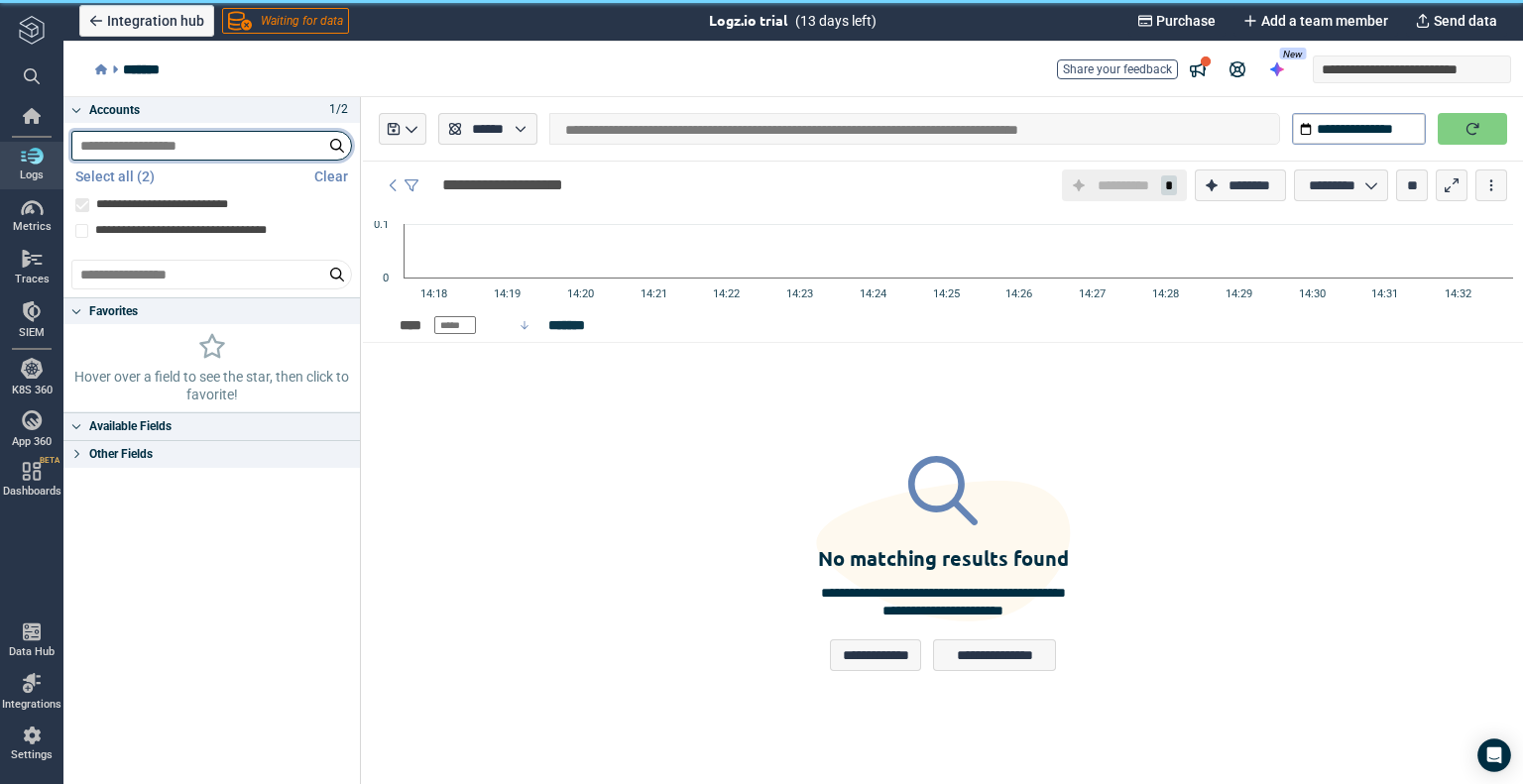 click at bounding box center (211, 146) 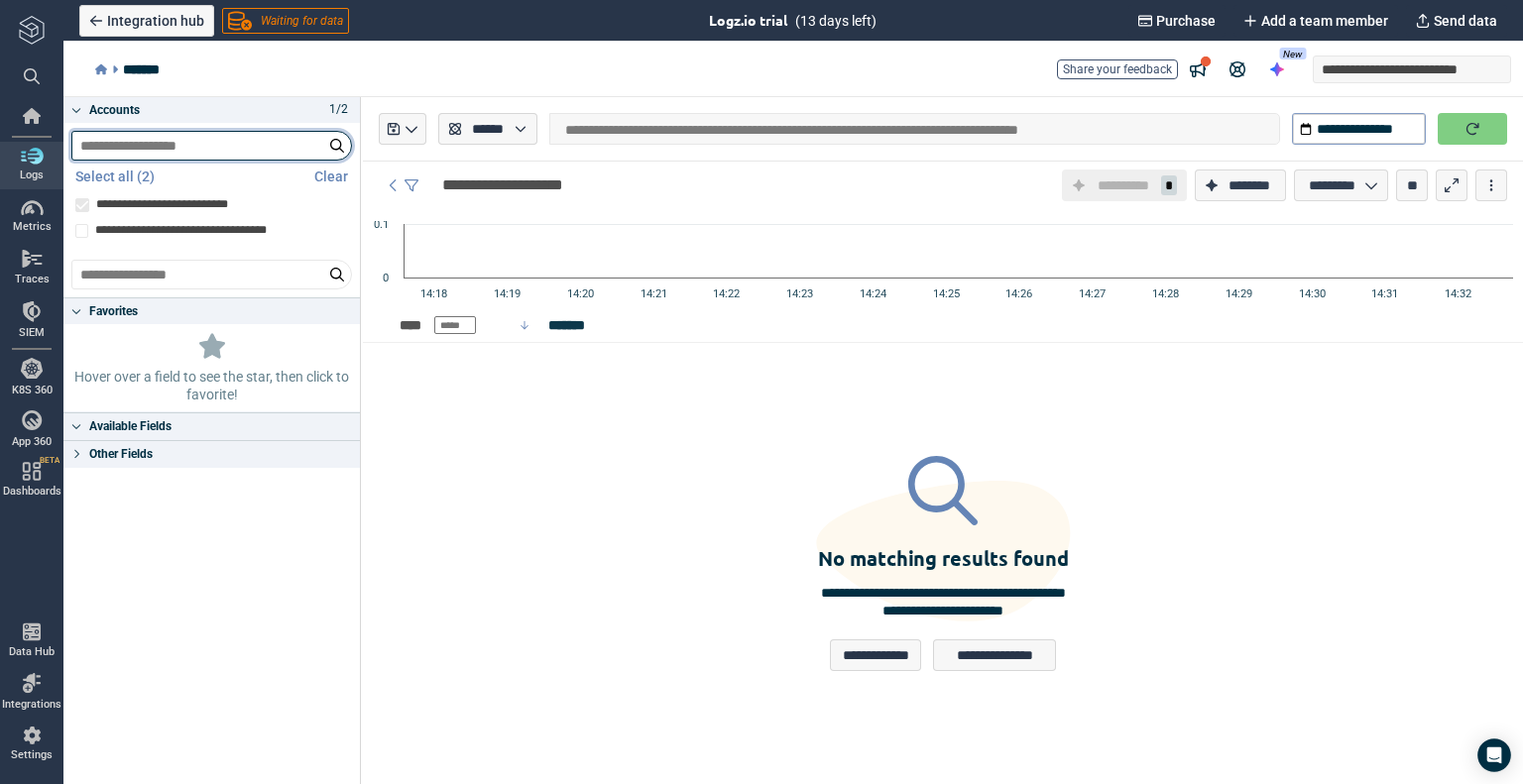 click at bounding box center [211, 146] 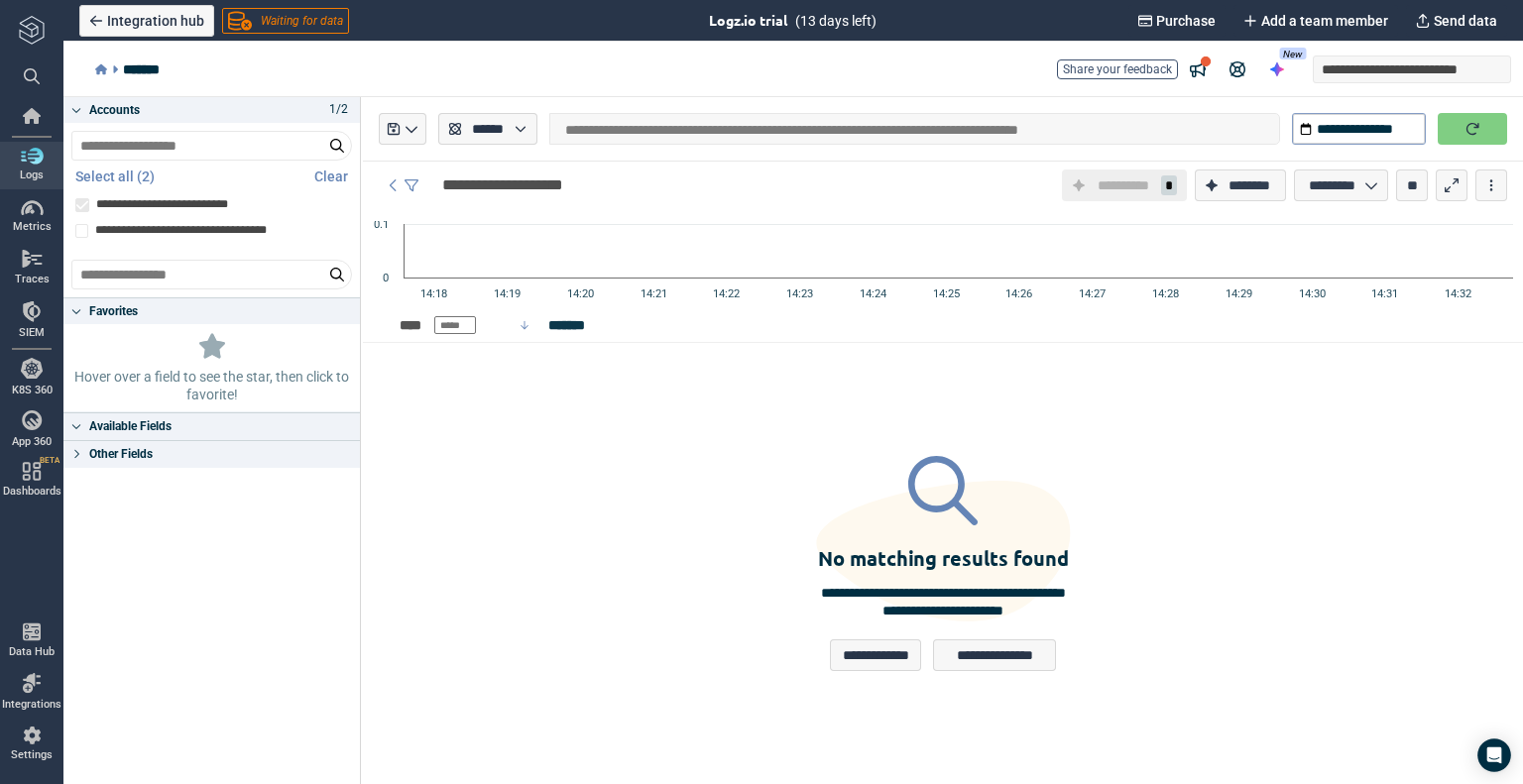 click at bounding box center [115, 69] 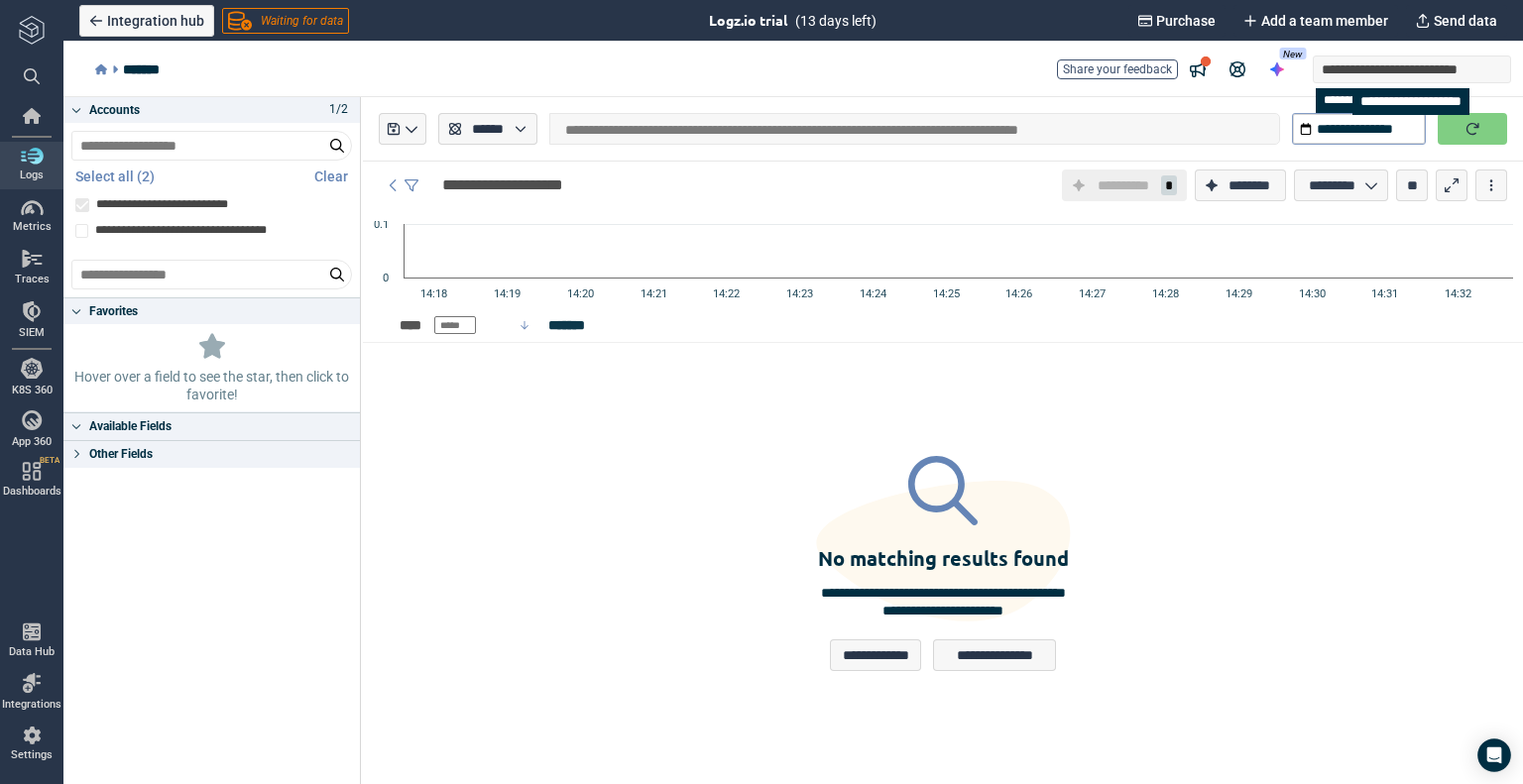 click on "**********" at bounding box center (1396, 69) 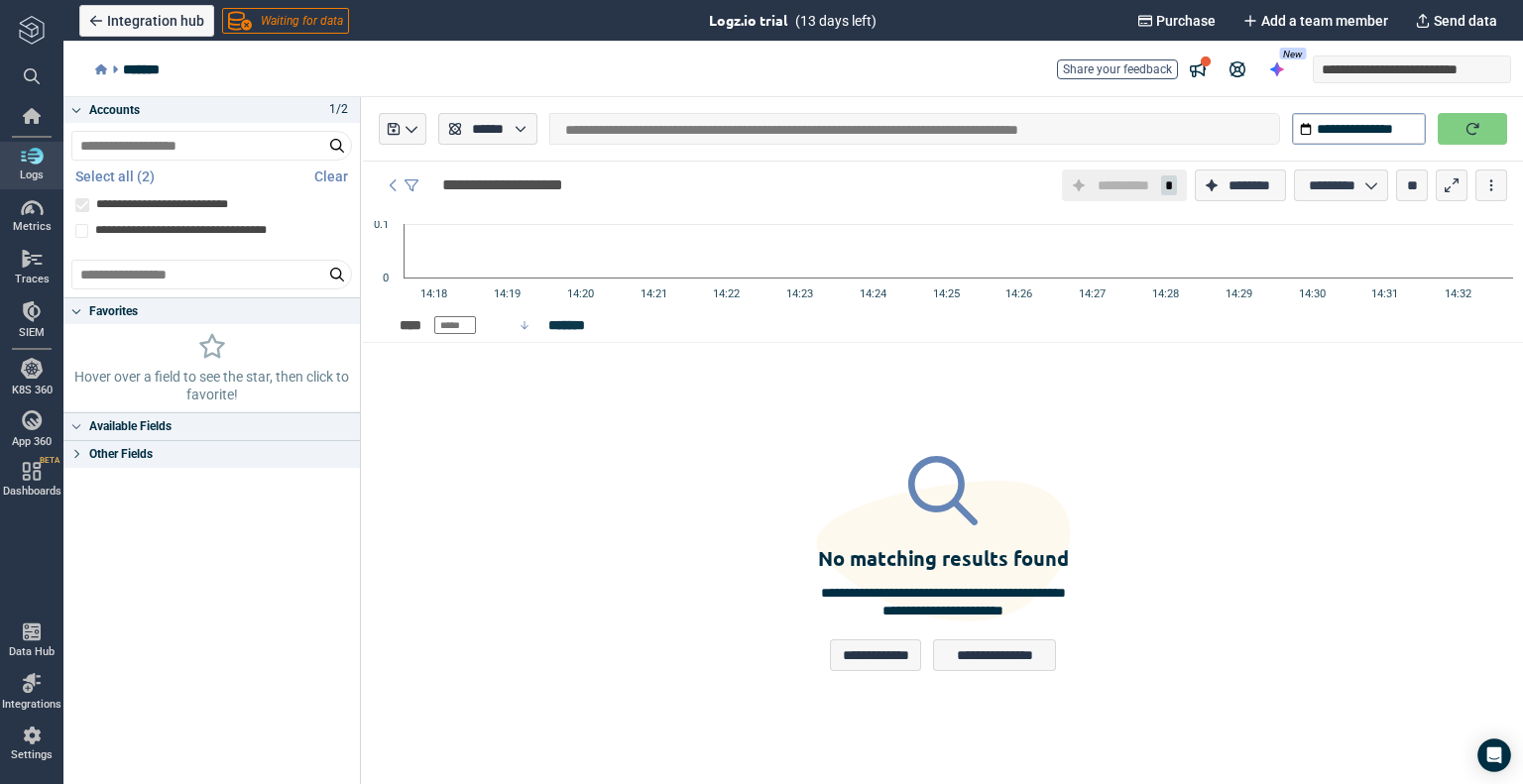 click at bounding box center (76, 426) 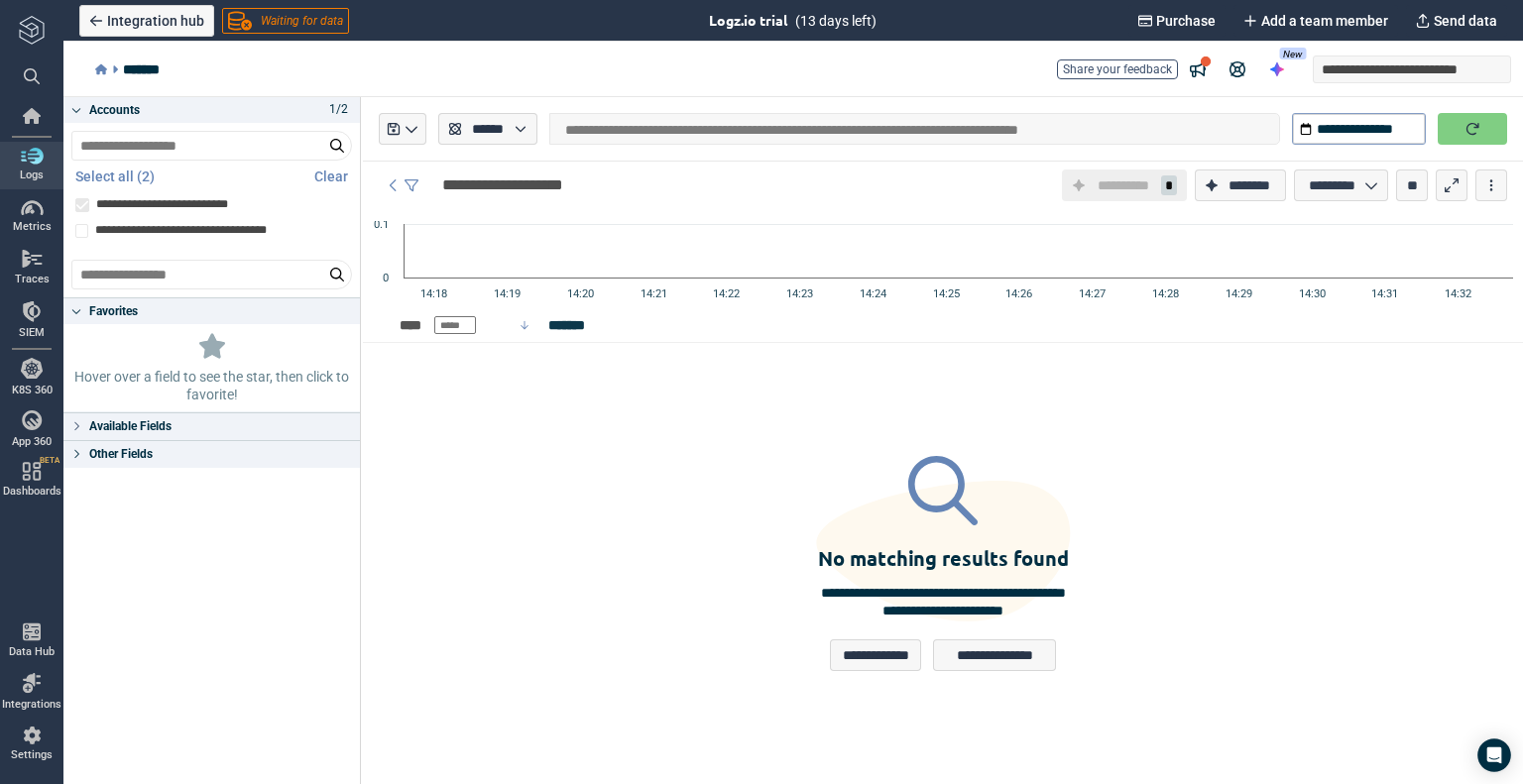 click at bounding box center [76, 426] 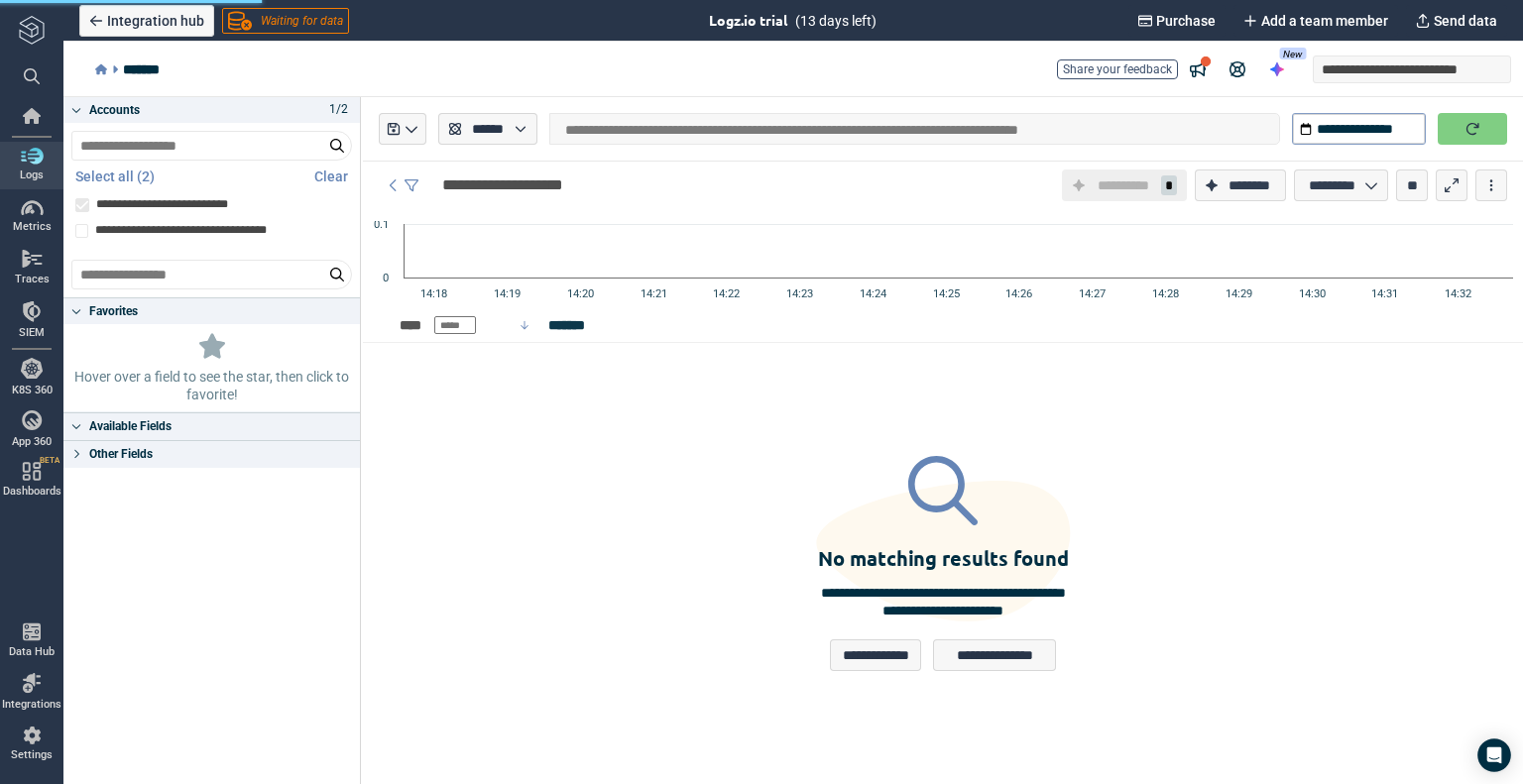 click on "Other Fields" at bounding box center (211, 454) 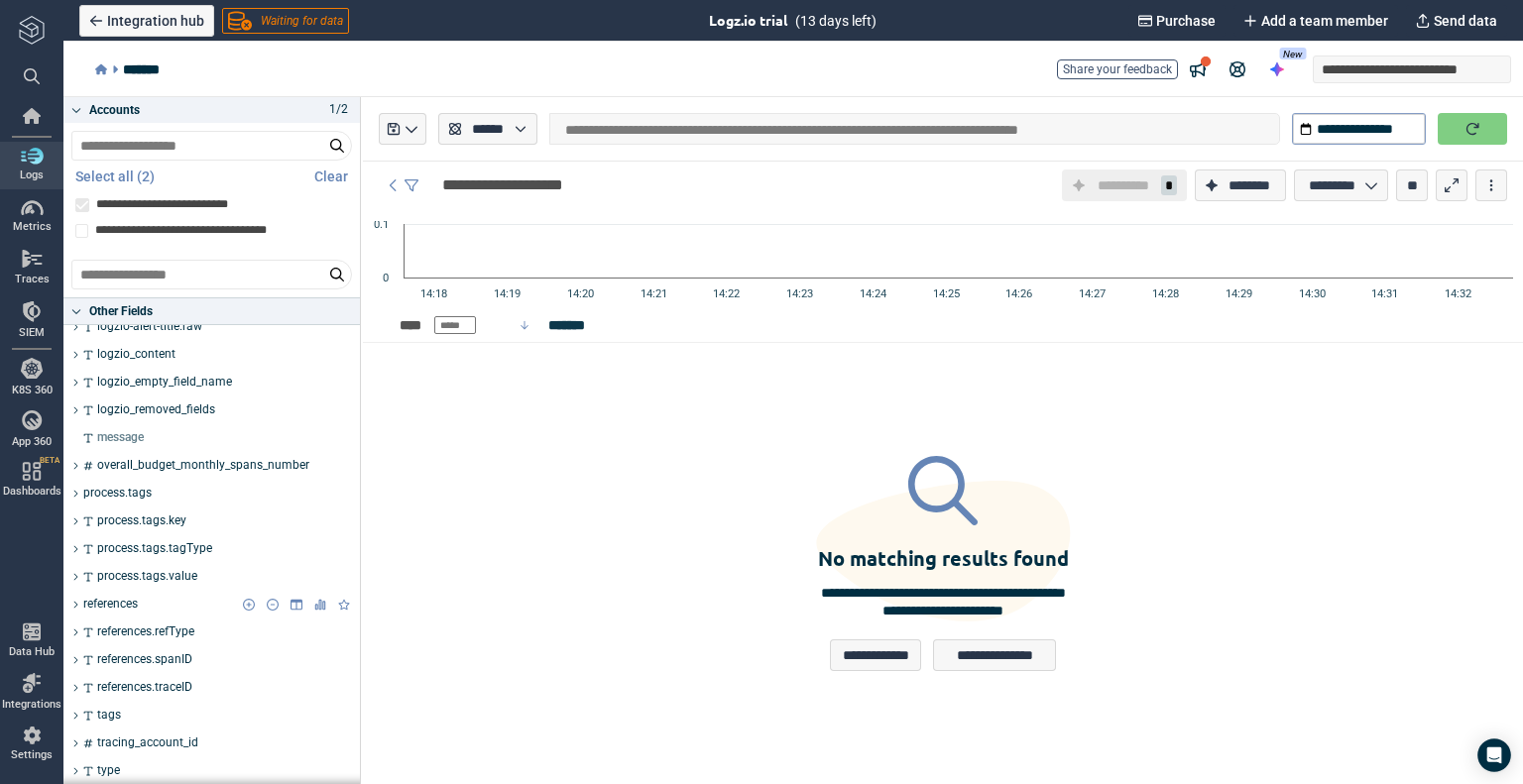 scroll, scrollTop: 794, scrollLeft: 0, axis: vertical 